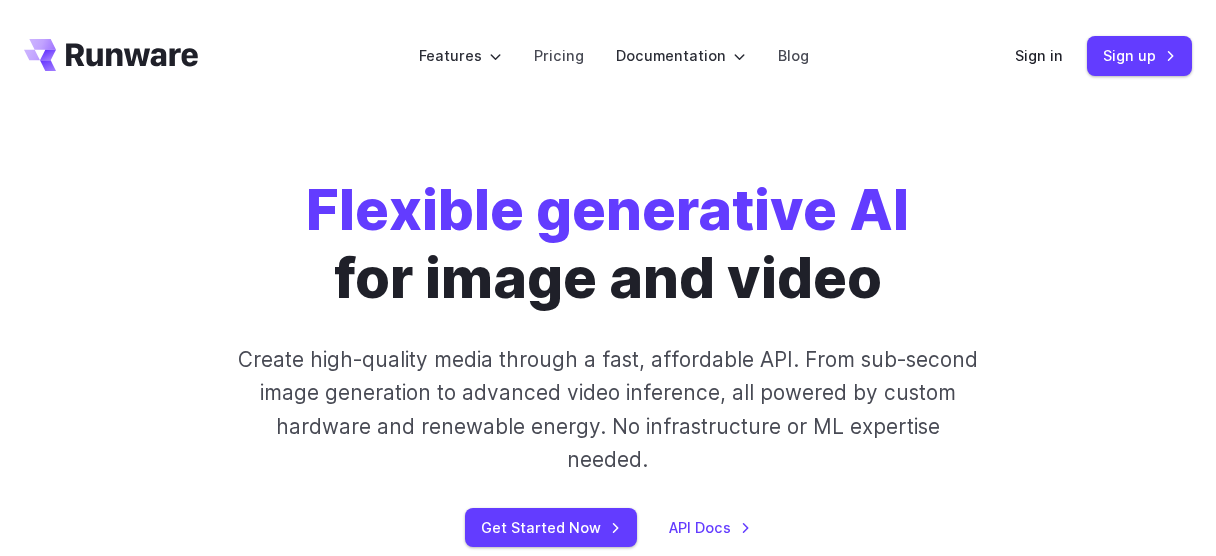 scroll, scrollTop: 0, scrollLeft: 0, axis: both 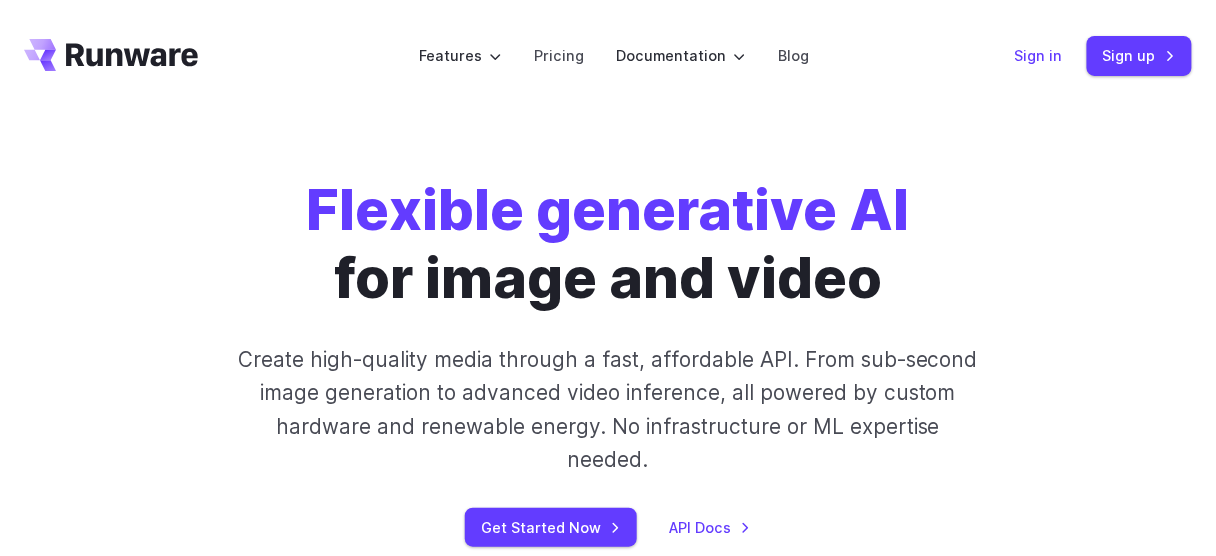 click on "Sign in" at bounding box center (1039, 55) 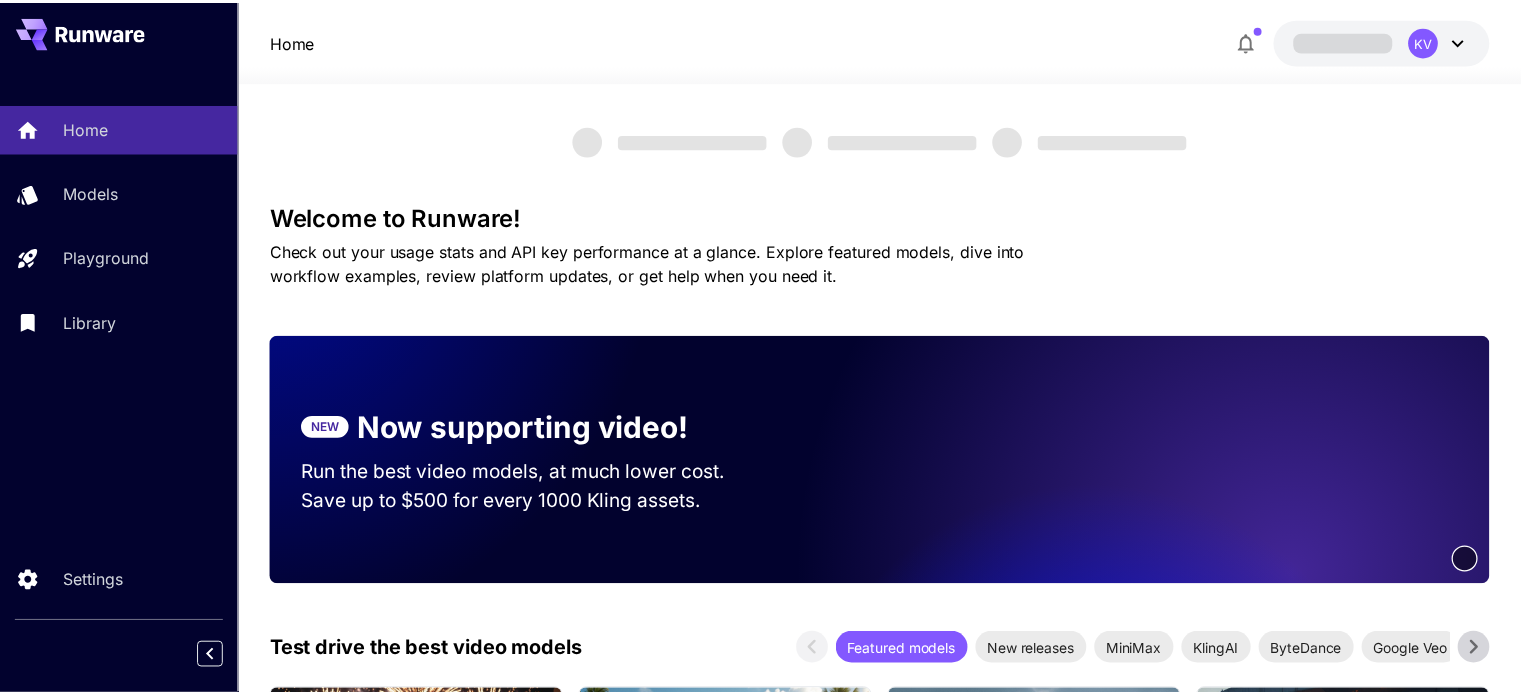 scroll, scrollTop: 0, scrollLeft: 0, axis: both 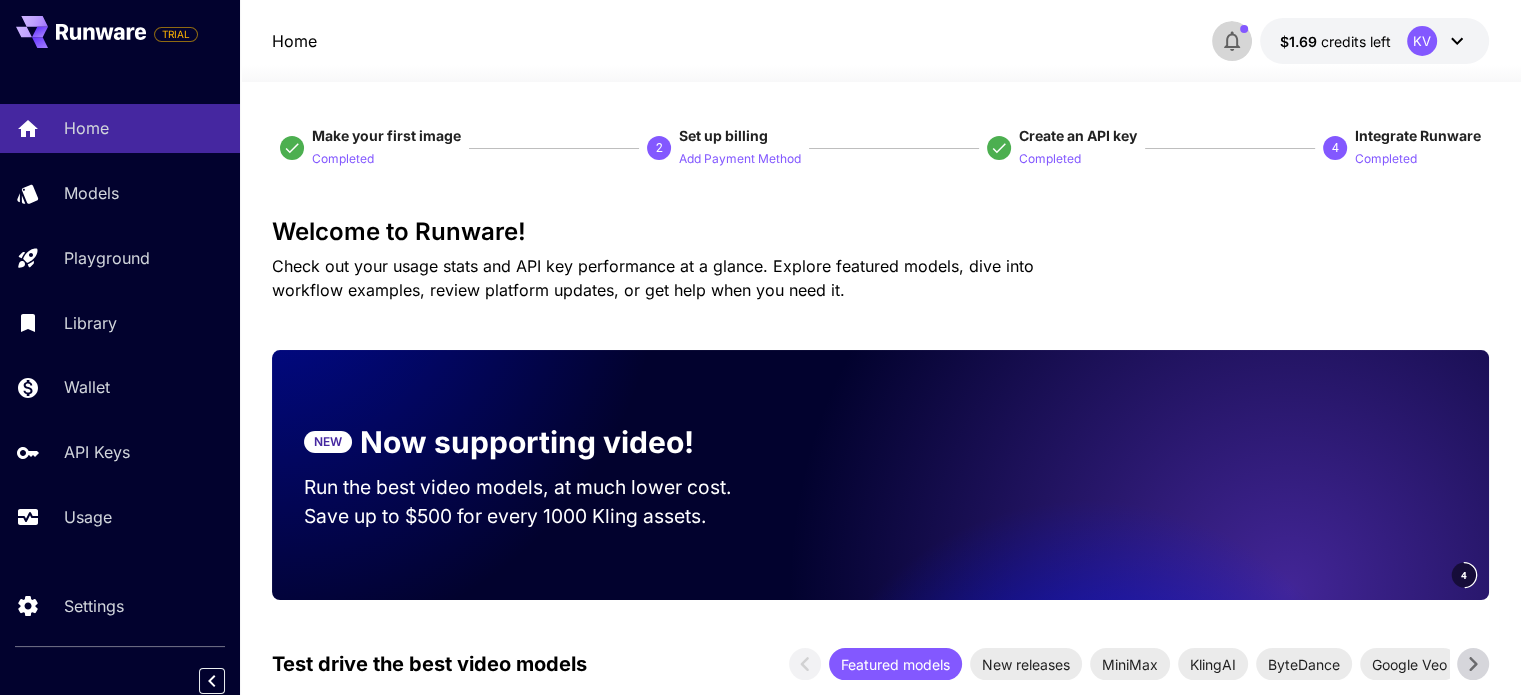 click 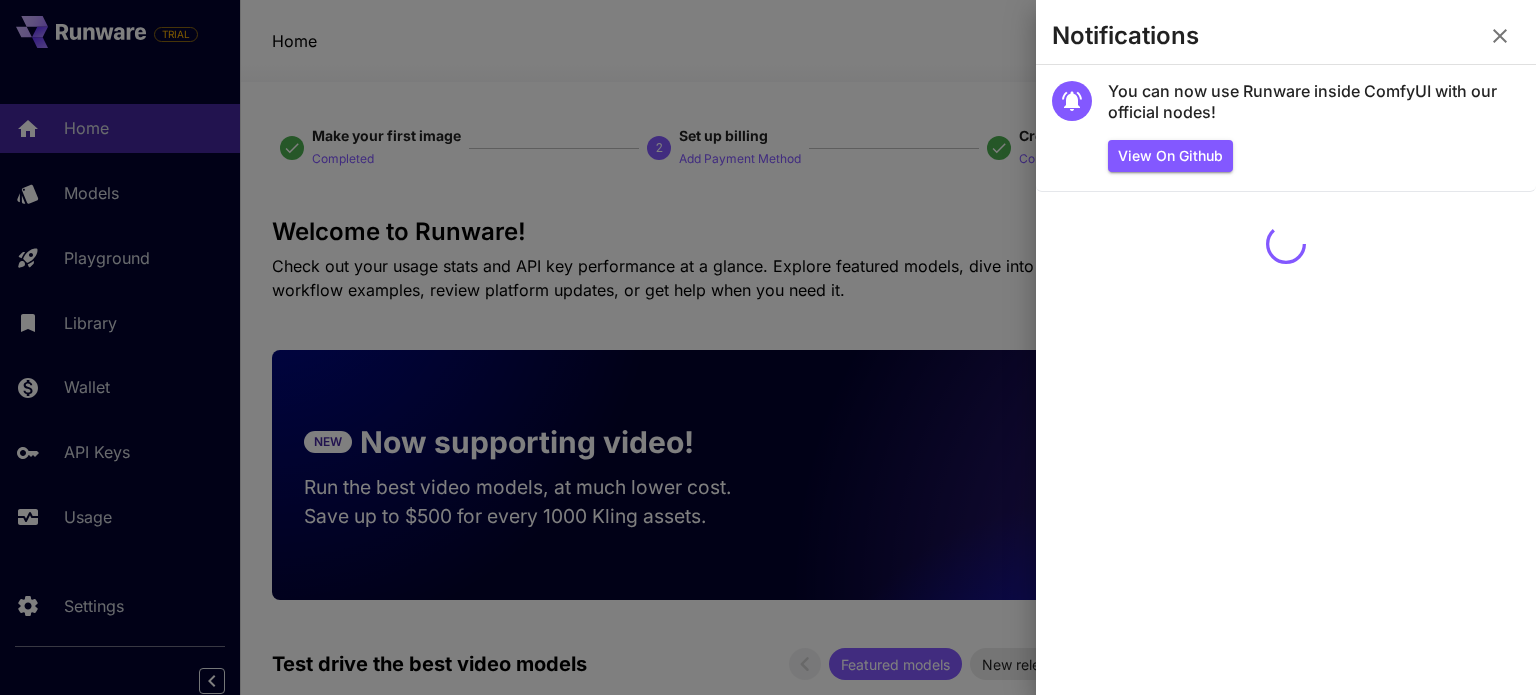click on "Notifications" at bounding box center (1286, 40) 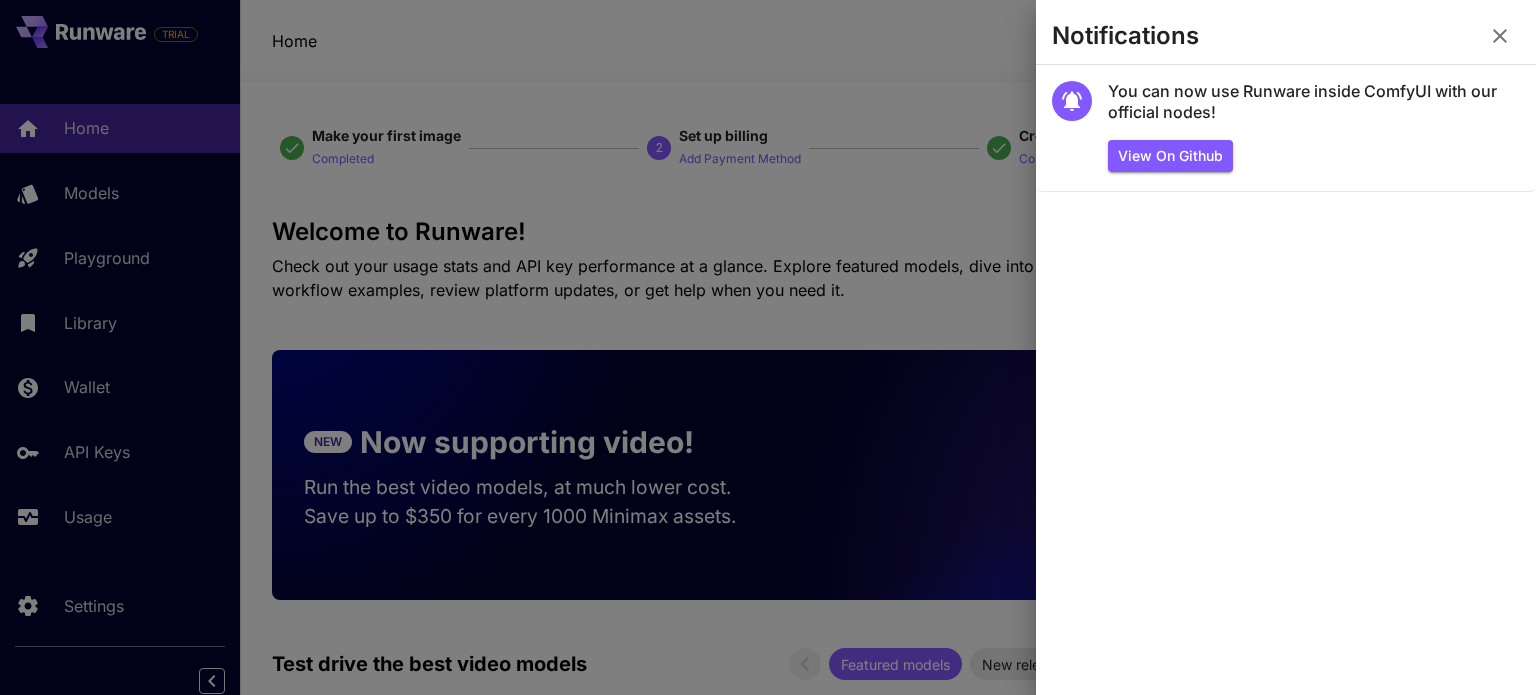 click 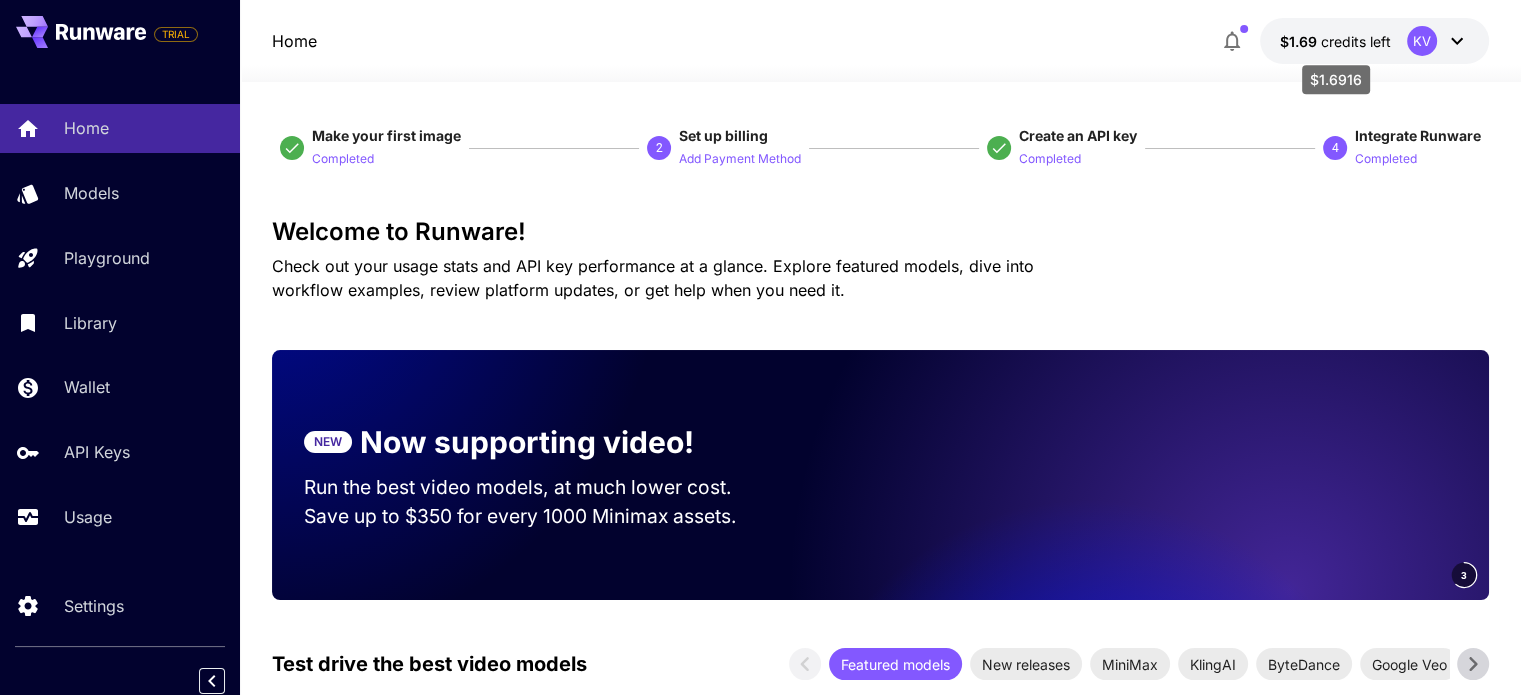 click on "$1.69    credits left  KV" at bounding box center (1374, 41) 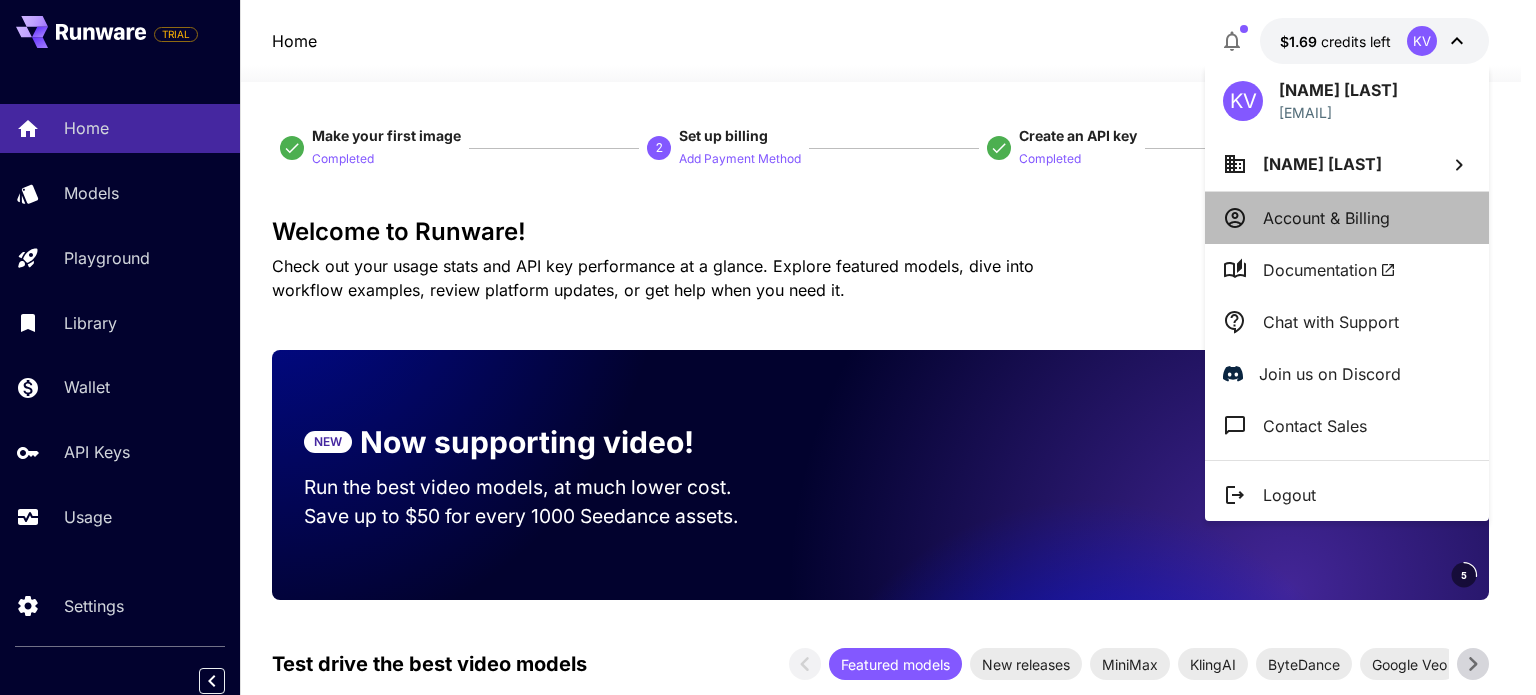 click on "Account & Billing" at bounding box center [1326, 218] 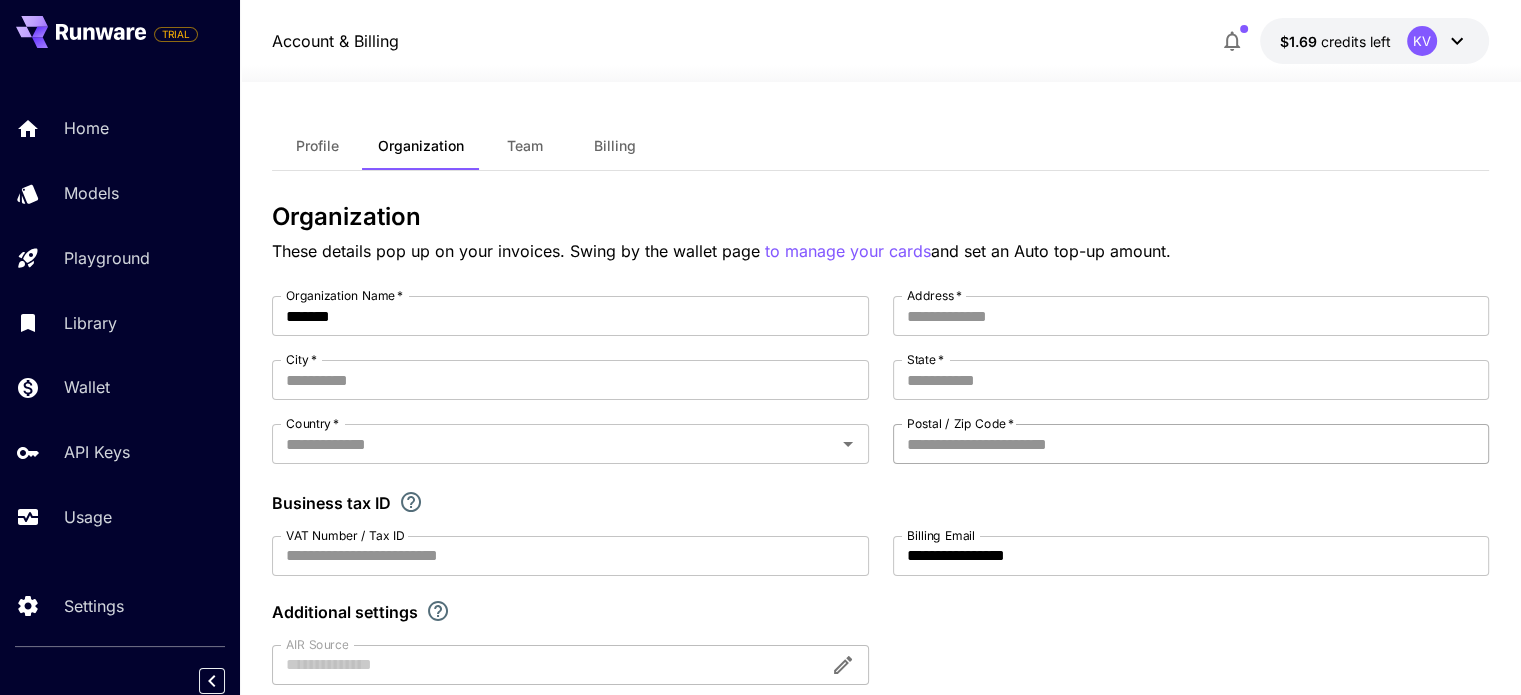 scroll, scrollTop: 0, scrollLeft: 0, axis: both 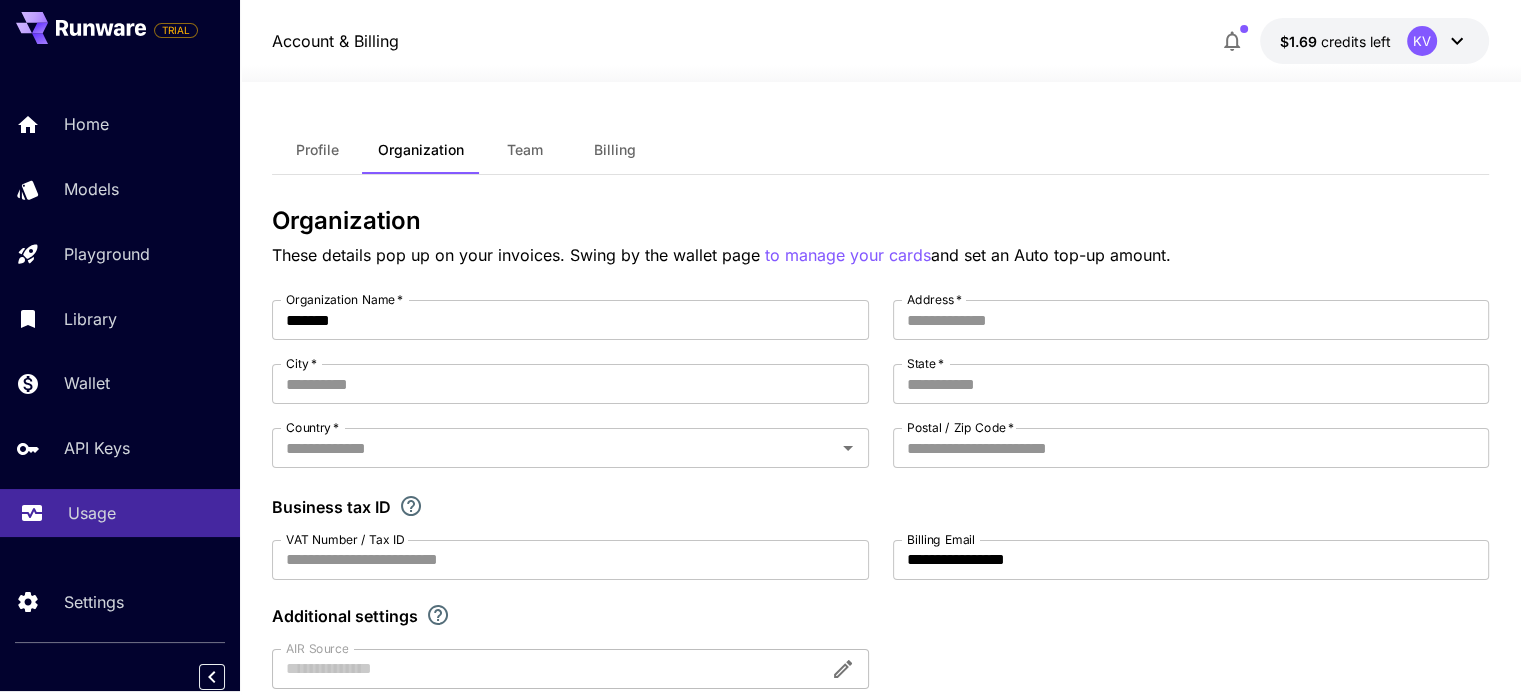 click on "Usage" at bounding box center [92, 513] 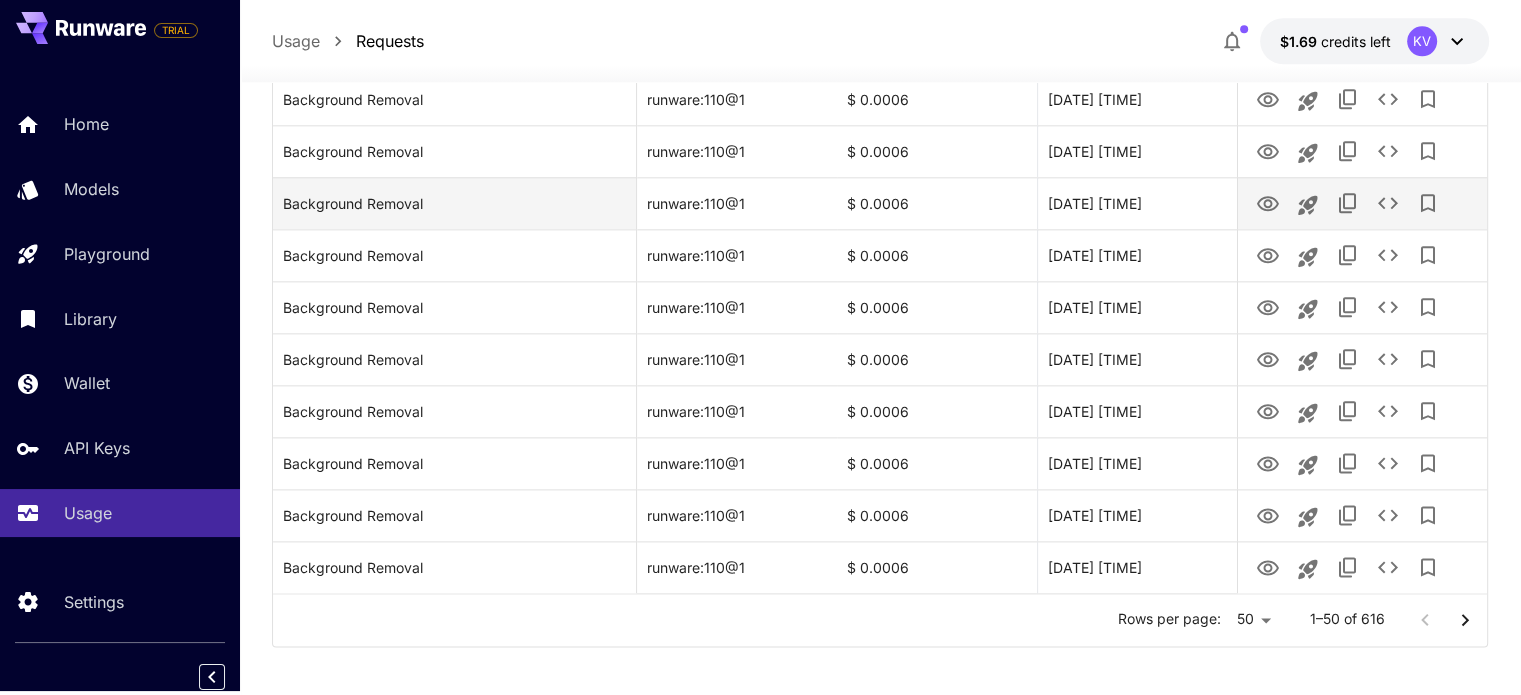 scroll, scrollTop: 2410, scrollLeft: 0, axis: vertical 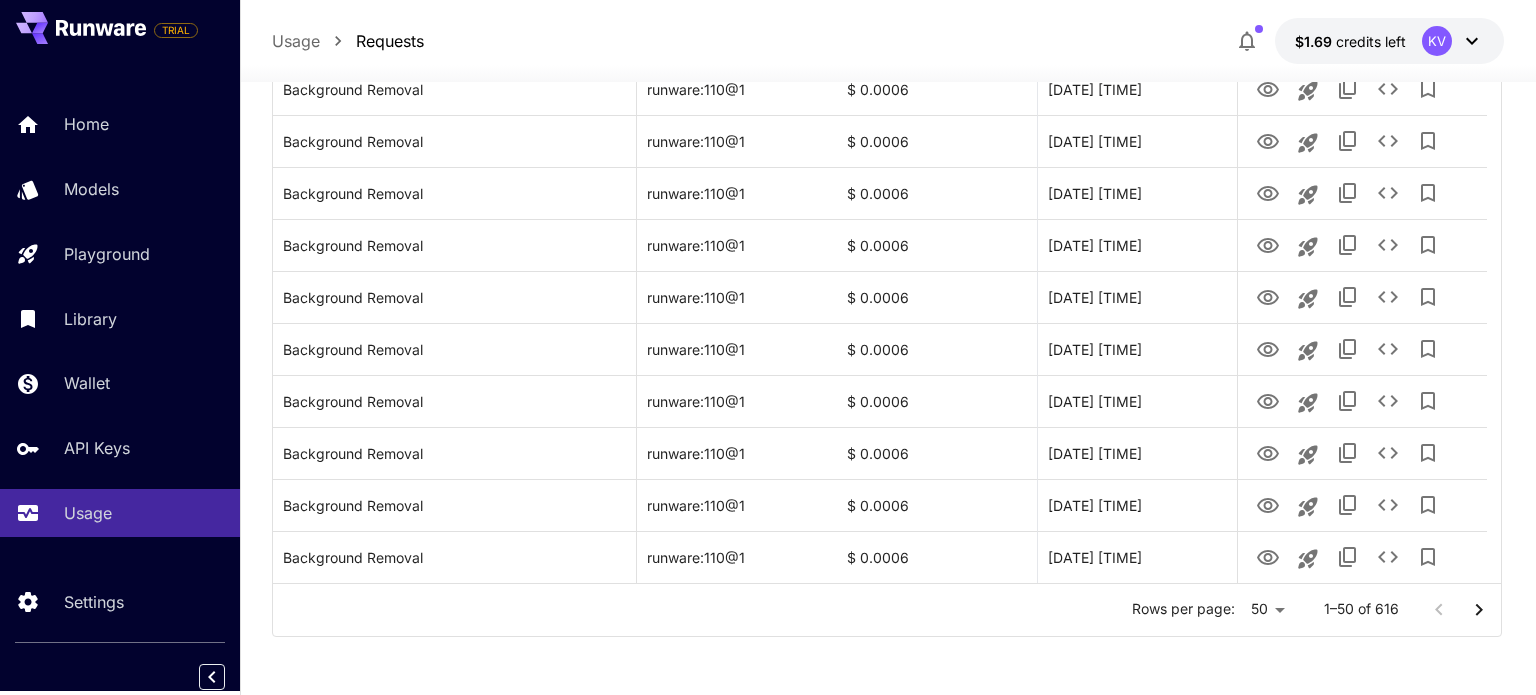click on "**********" at bounding box center (768, -857) 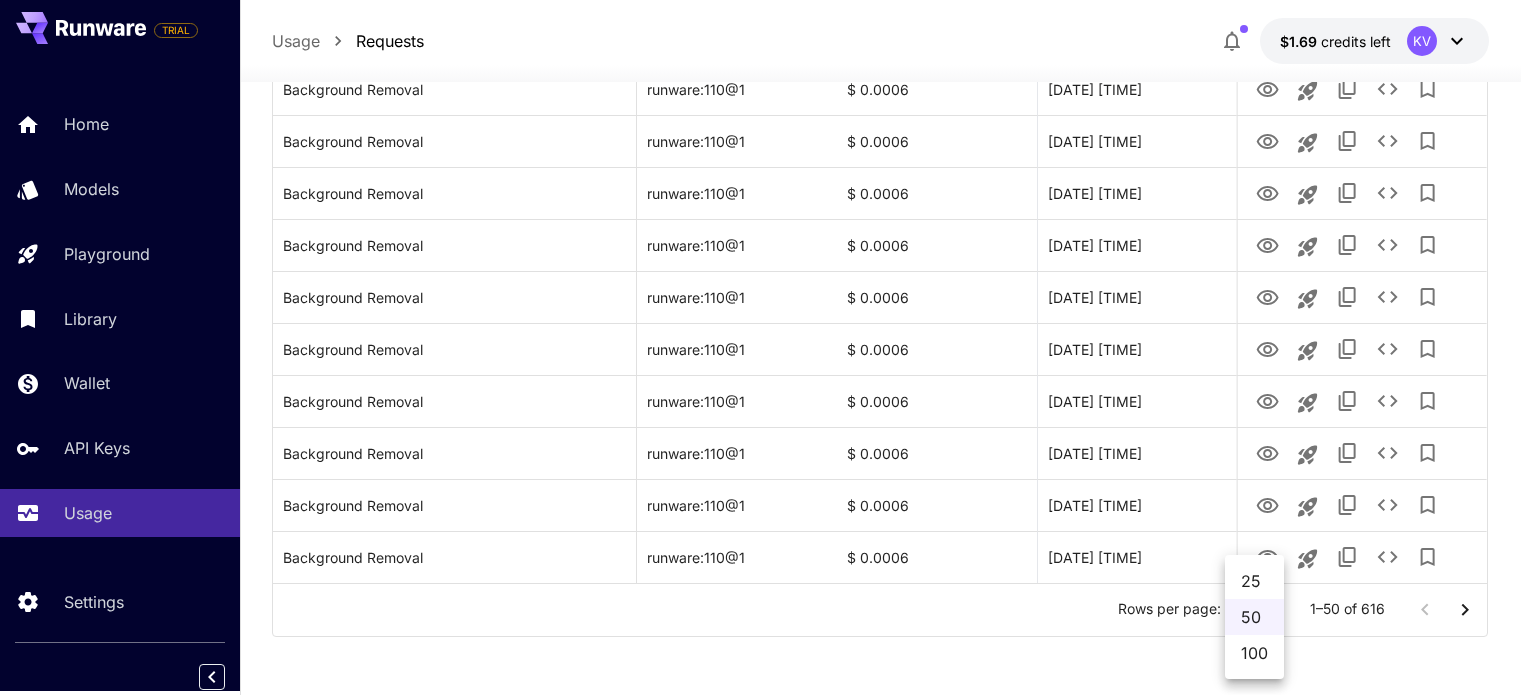 click on "100" at bounding box center [1254, 653] 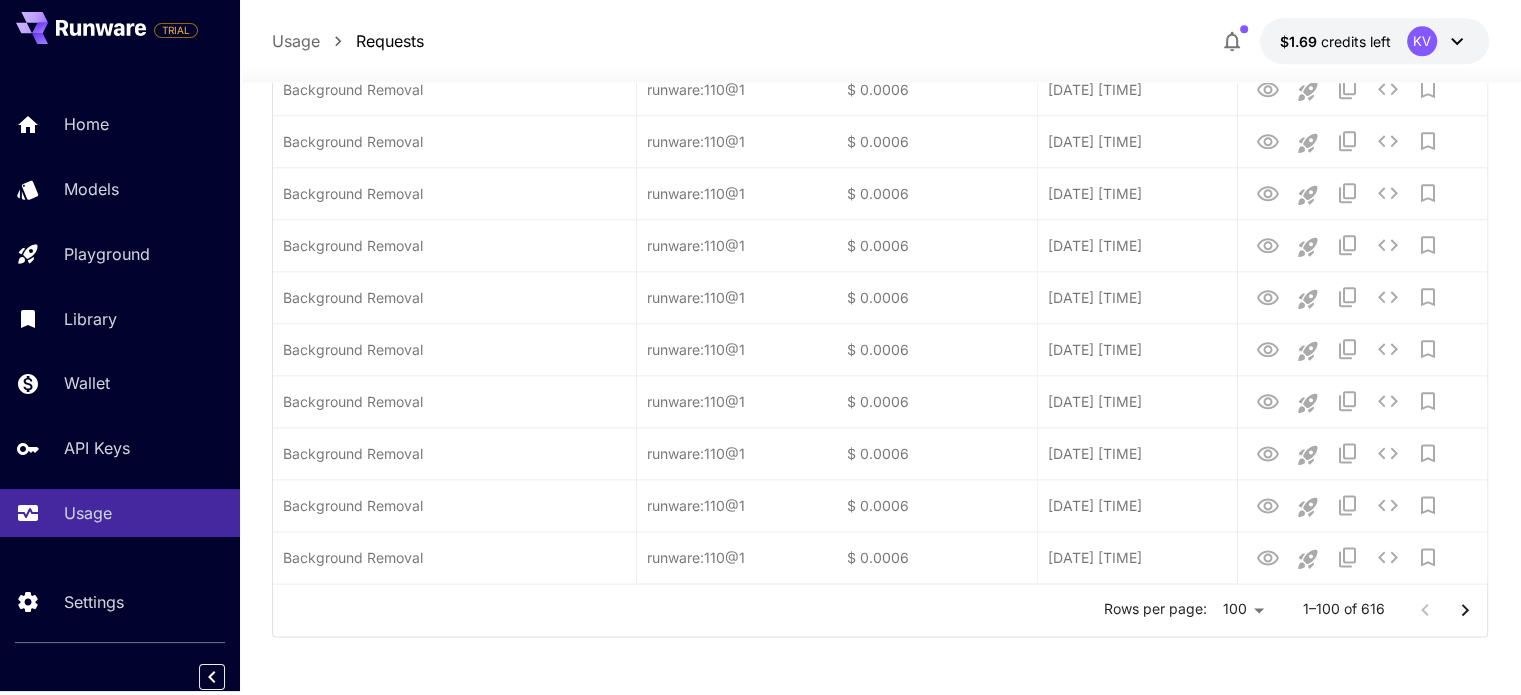 click 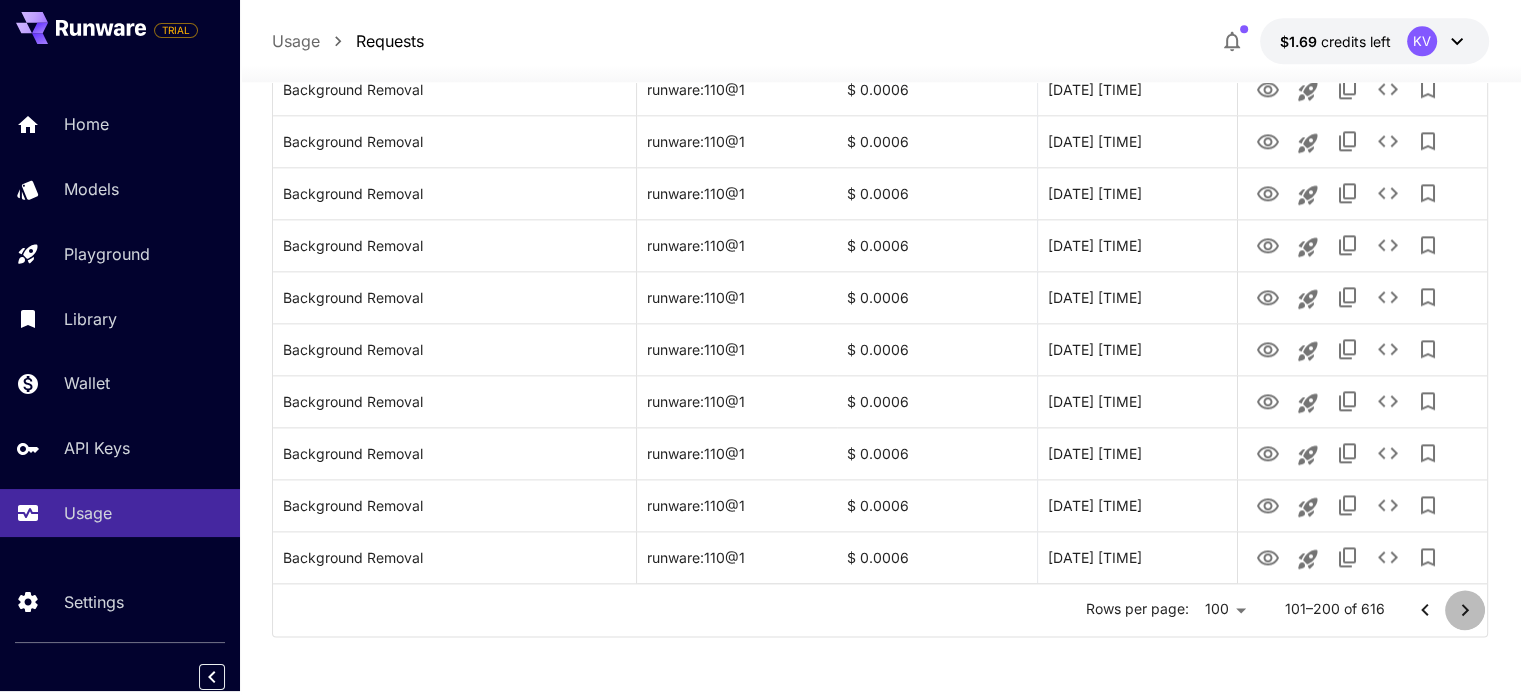 click 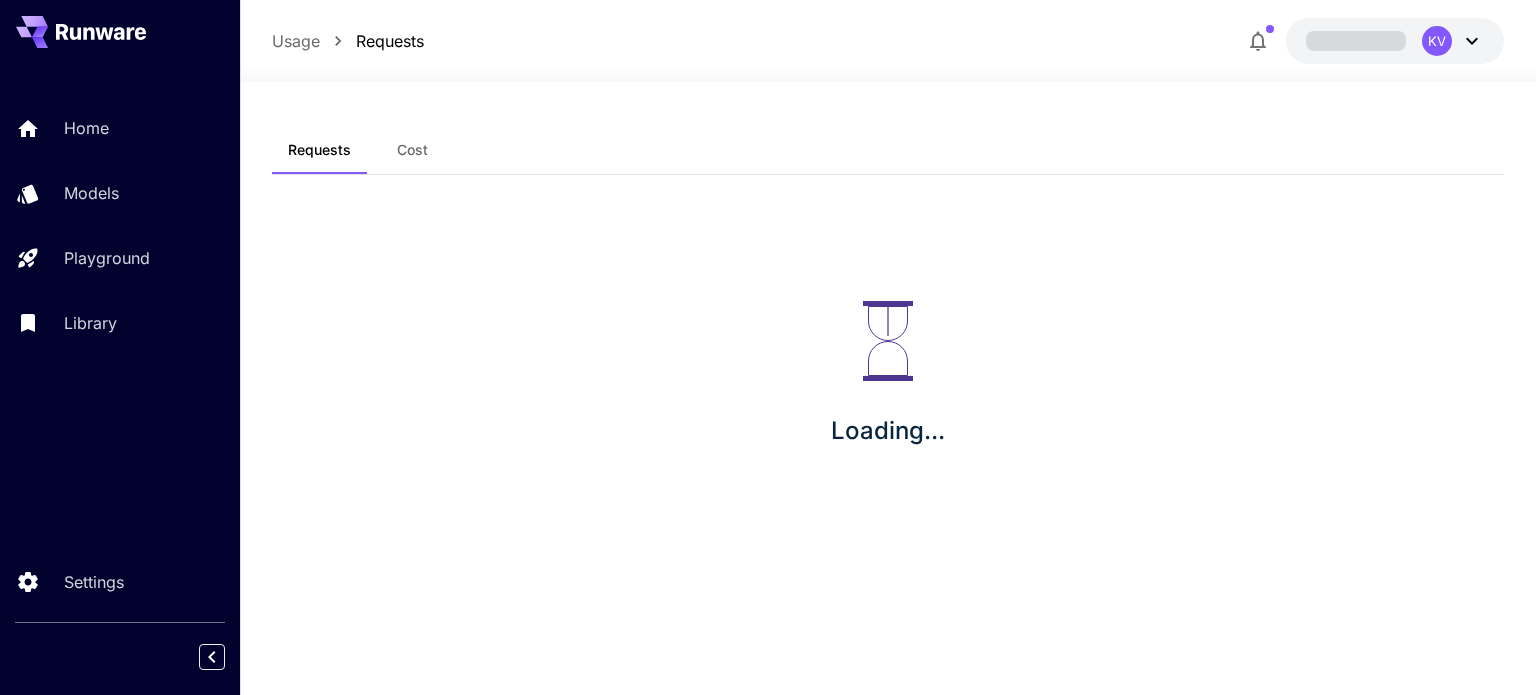 scroll, scrollTop: 0, scrollLeft: 0, axis: both 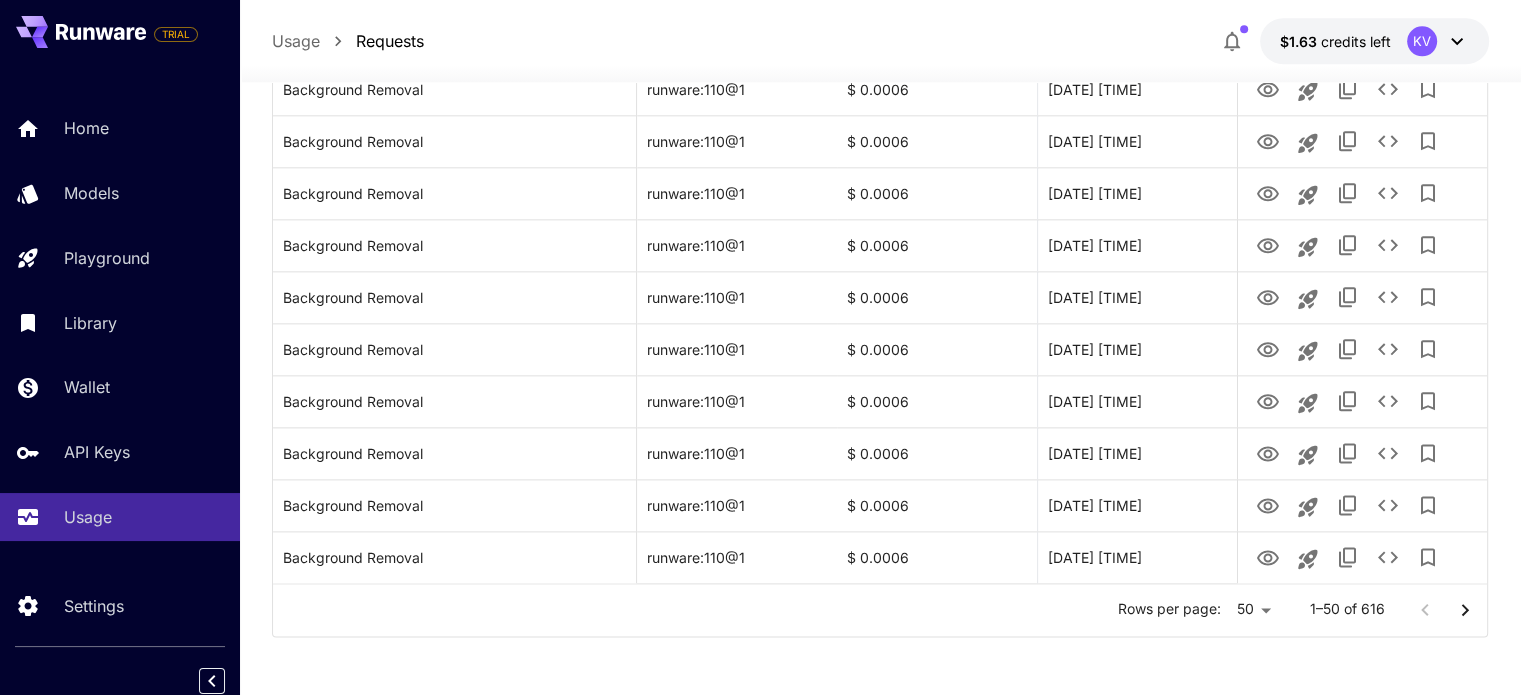 click 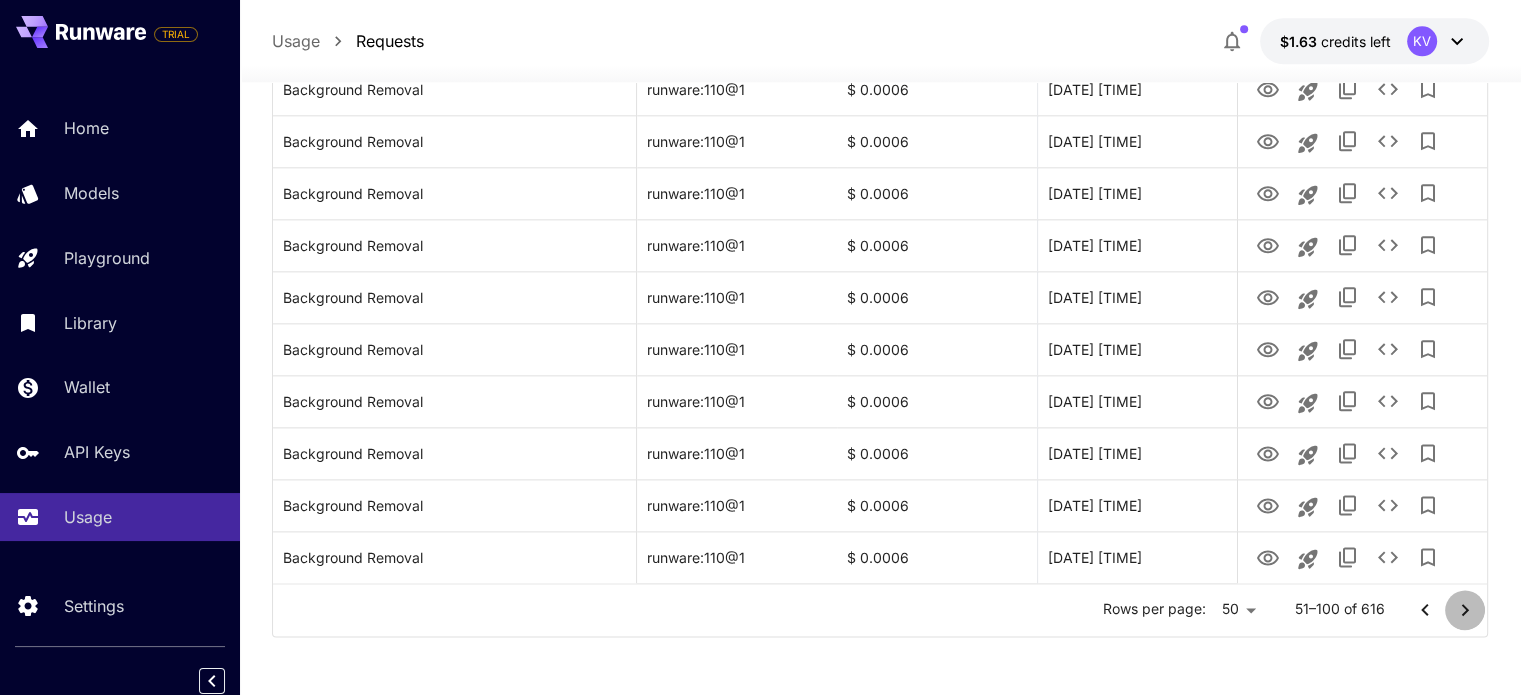 click 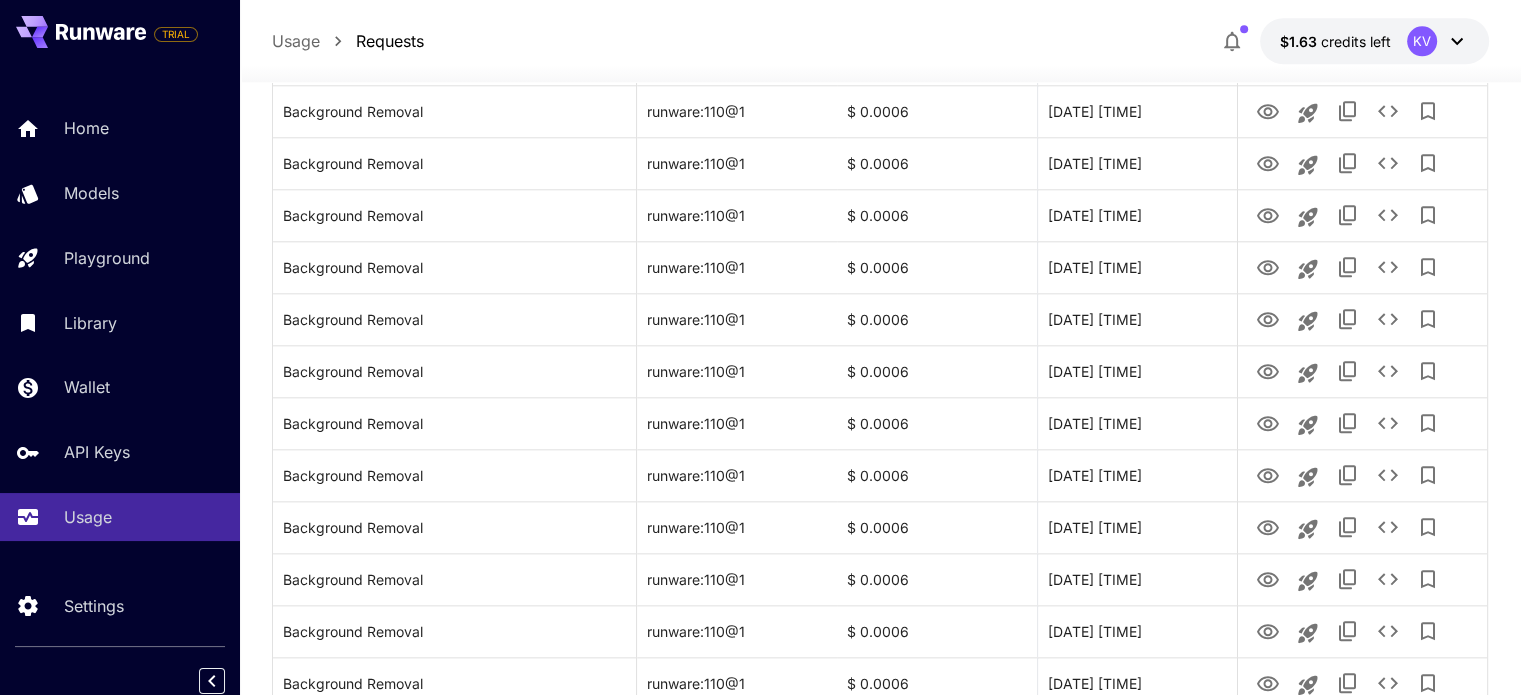 scroll, scrollTop: 2400, scrollLeft: 0, axis: vertical 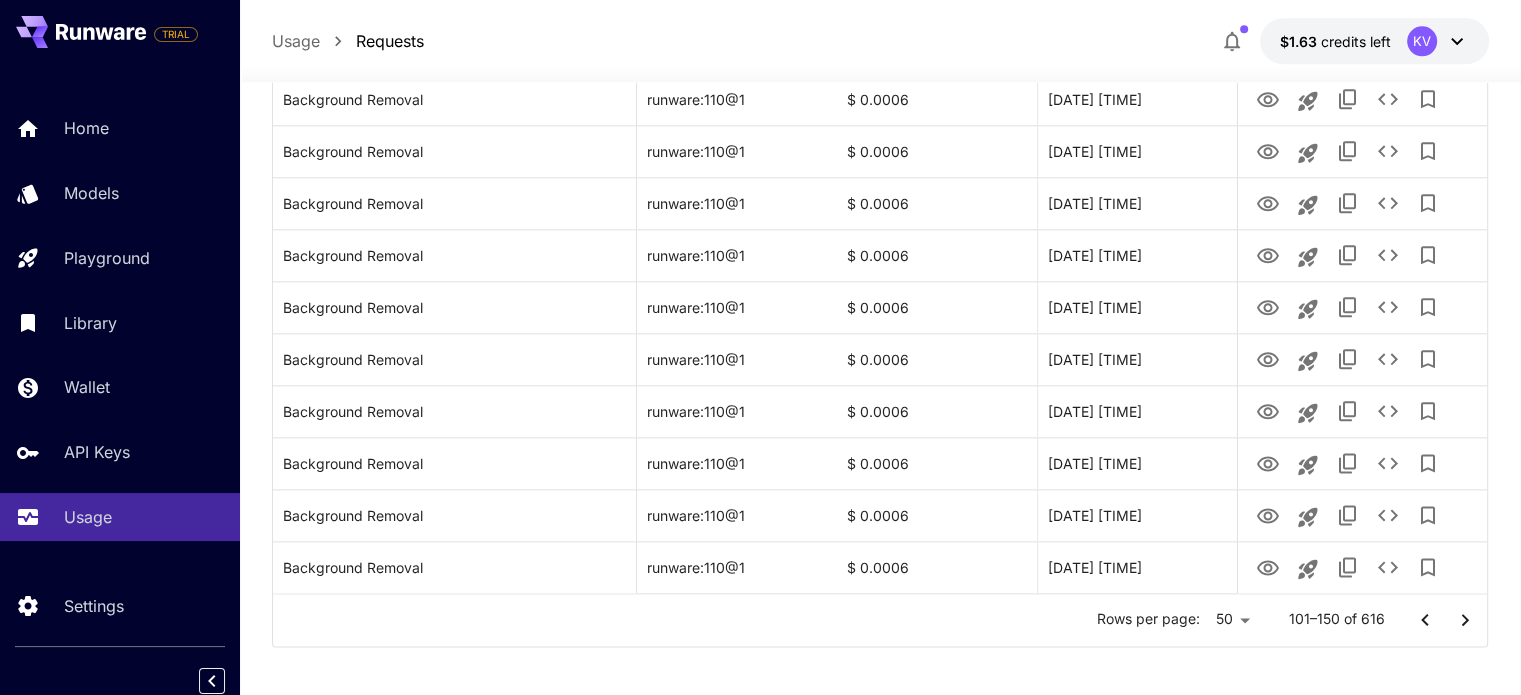 click 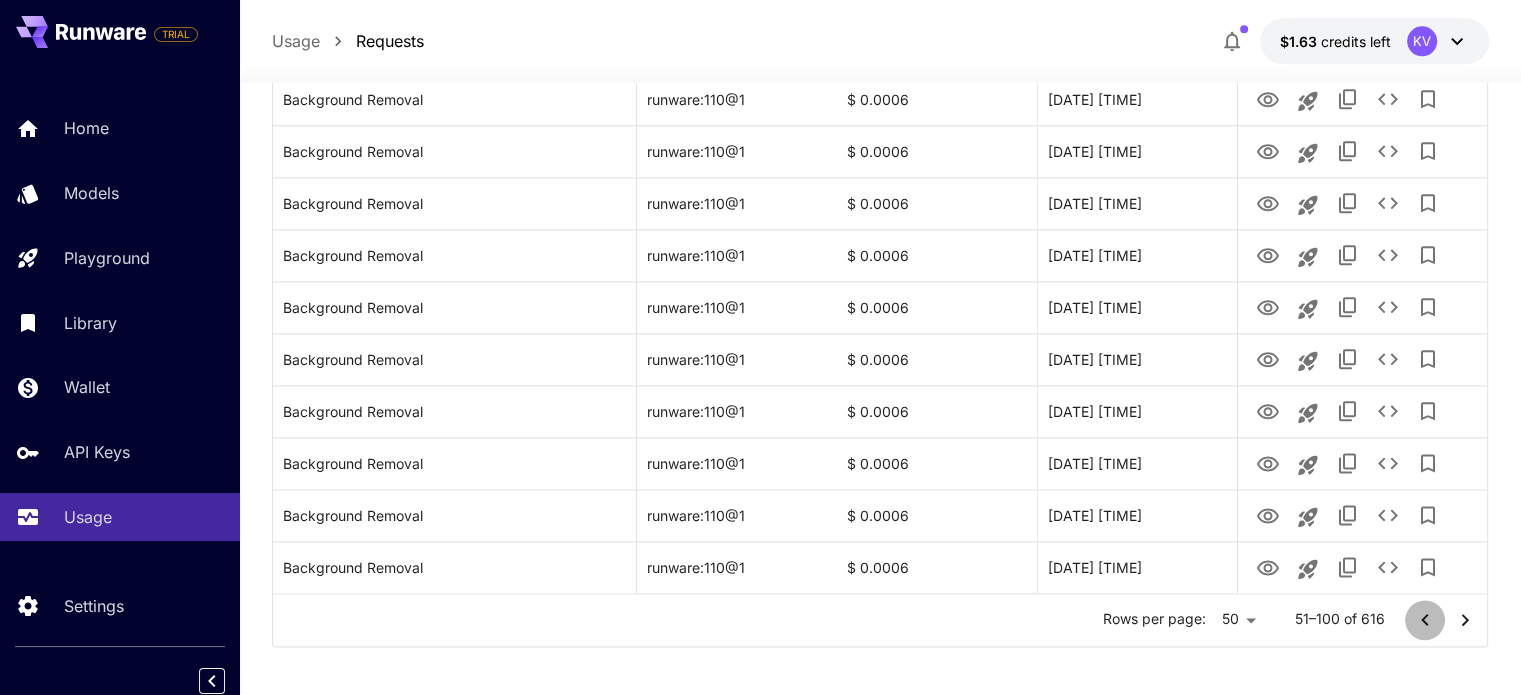 click 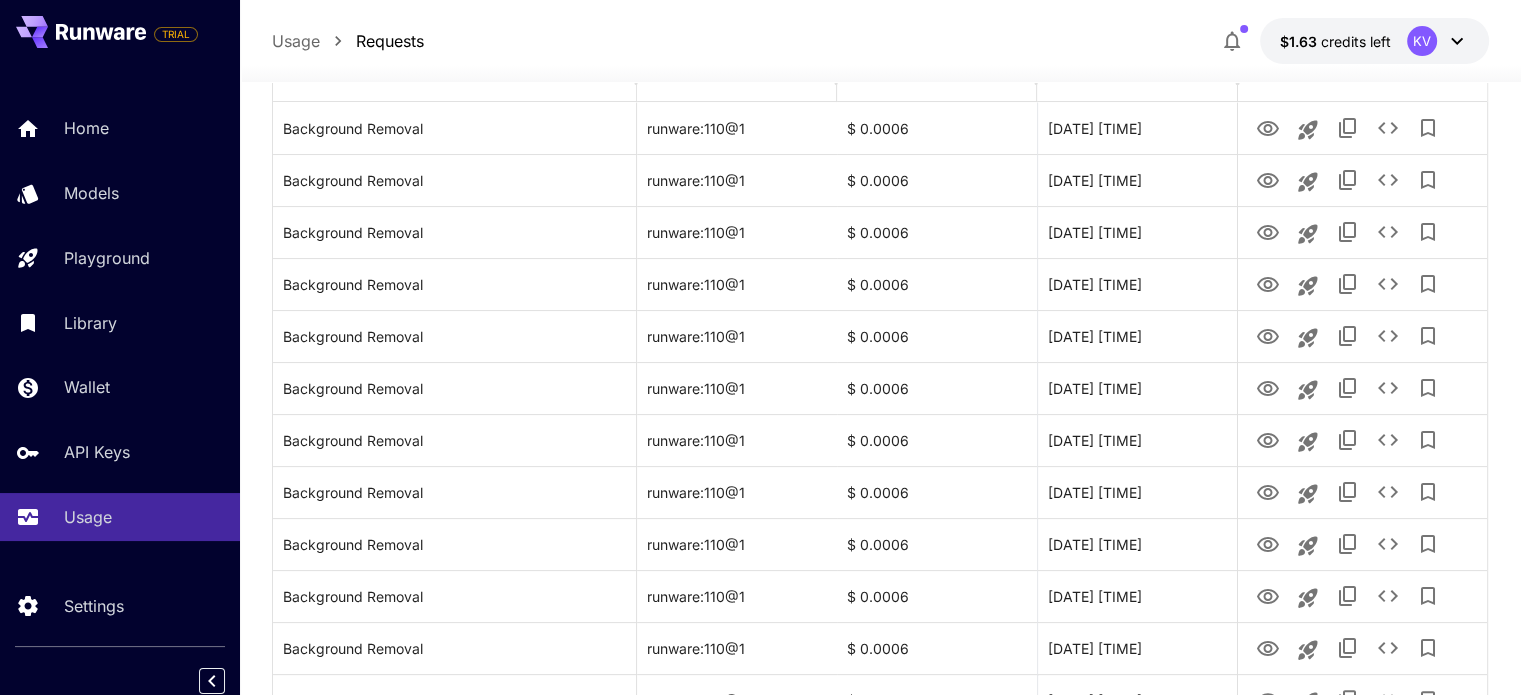 scroll, scrollTop: 0, scrollLeft: 0, axis: both 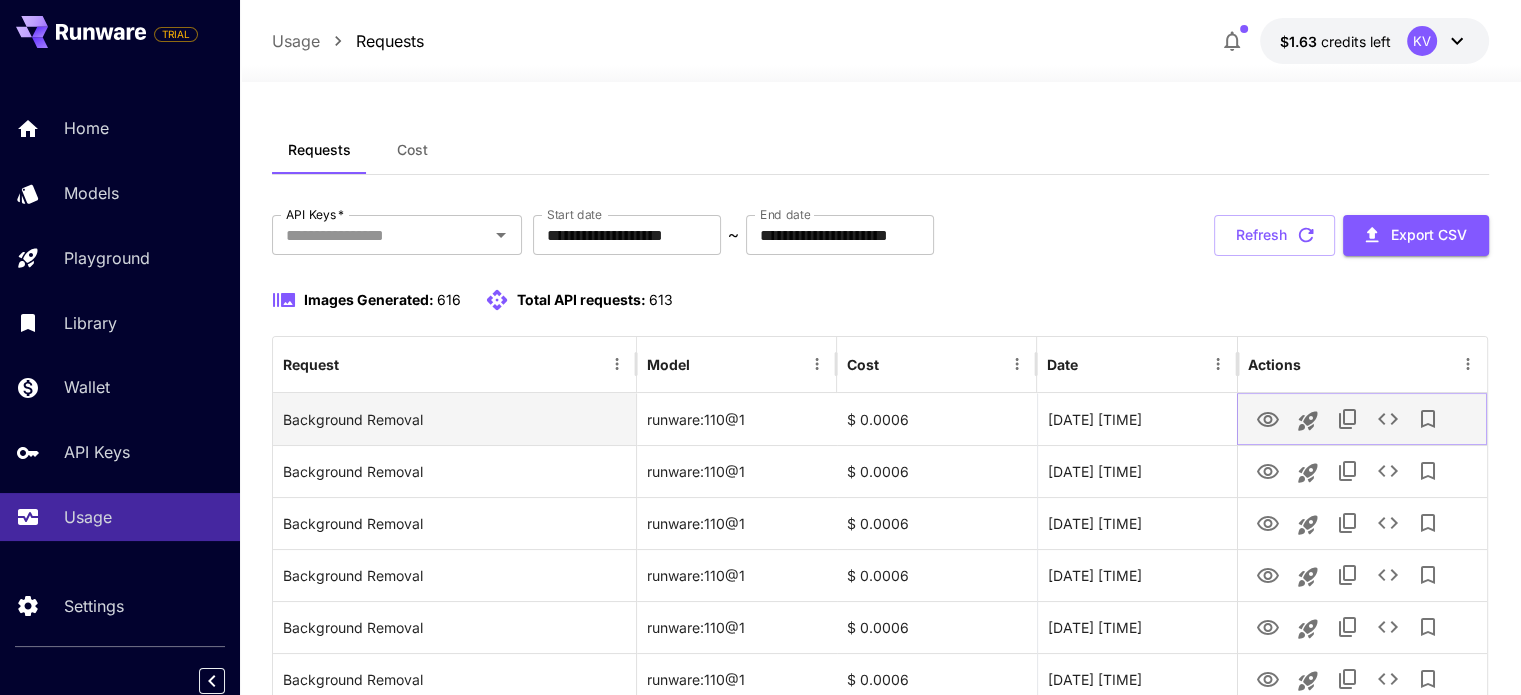 click 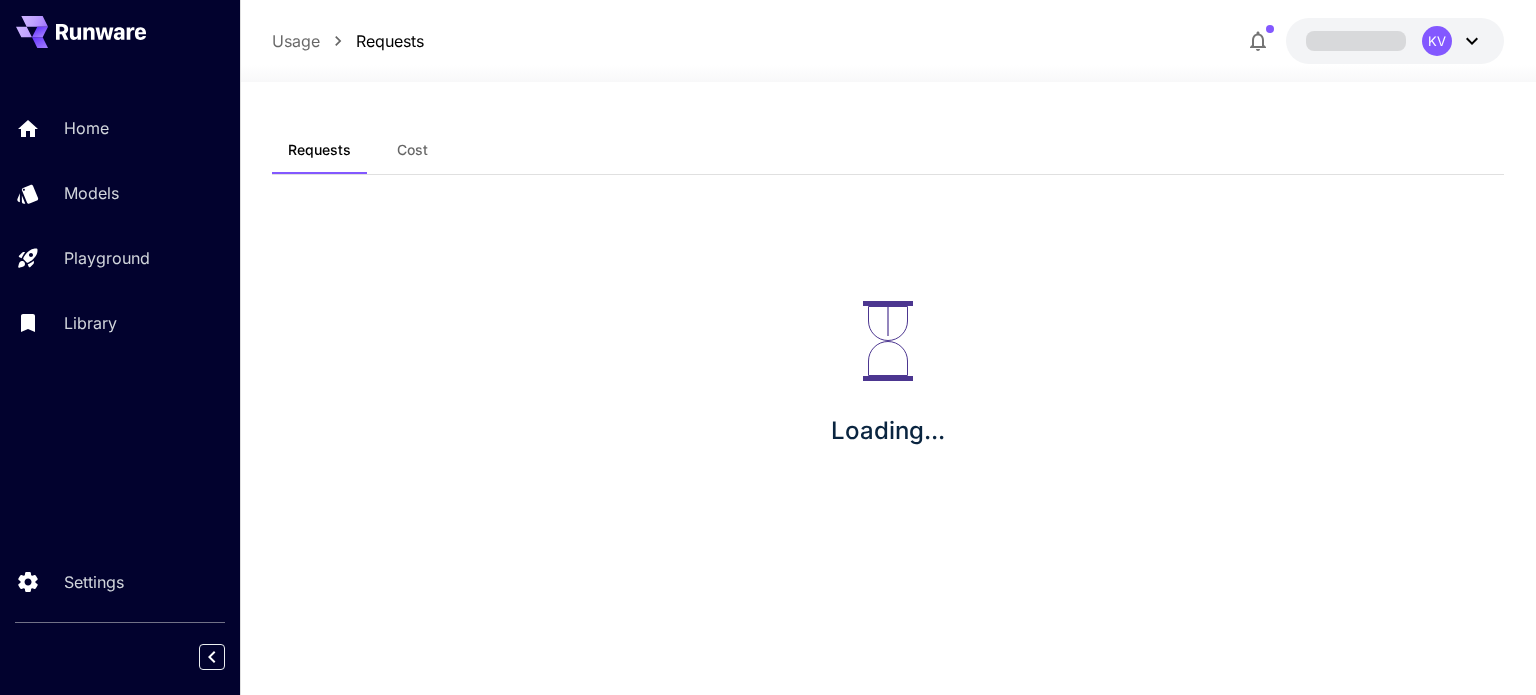 scroll, scrollTop: 0, scrollLeft: 0, axis: both 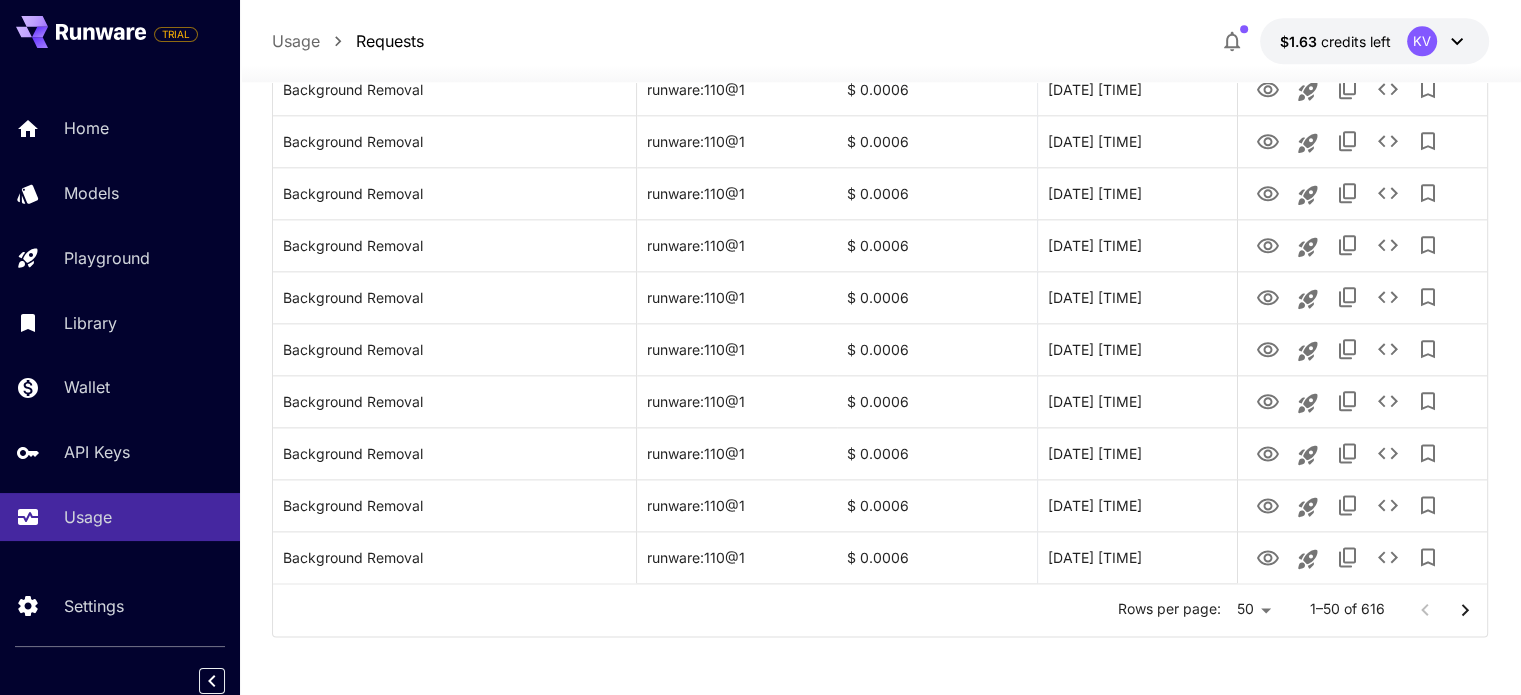 click 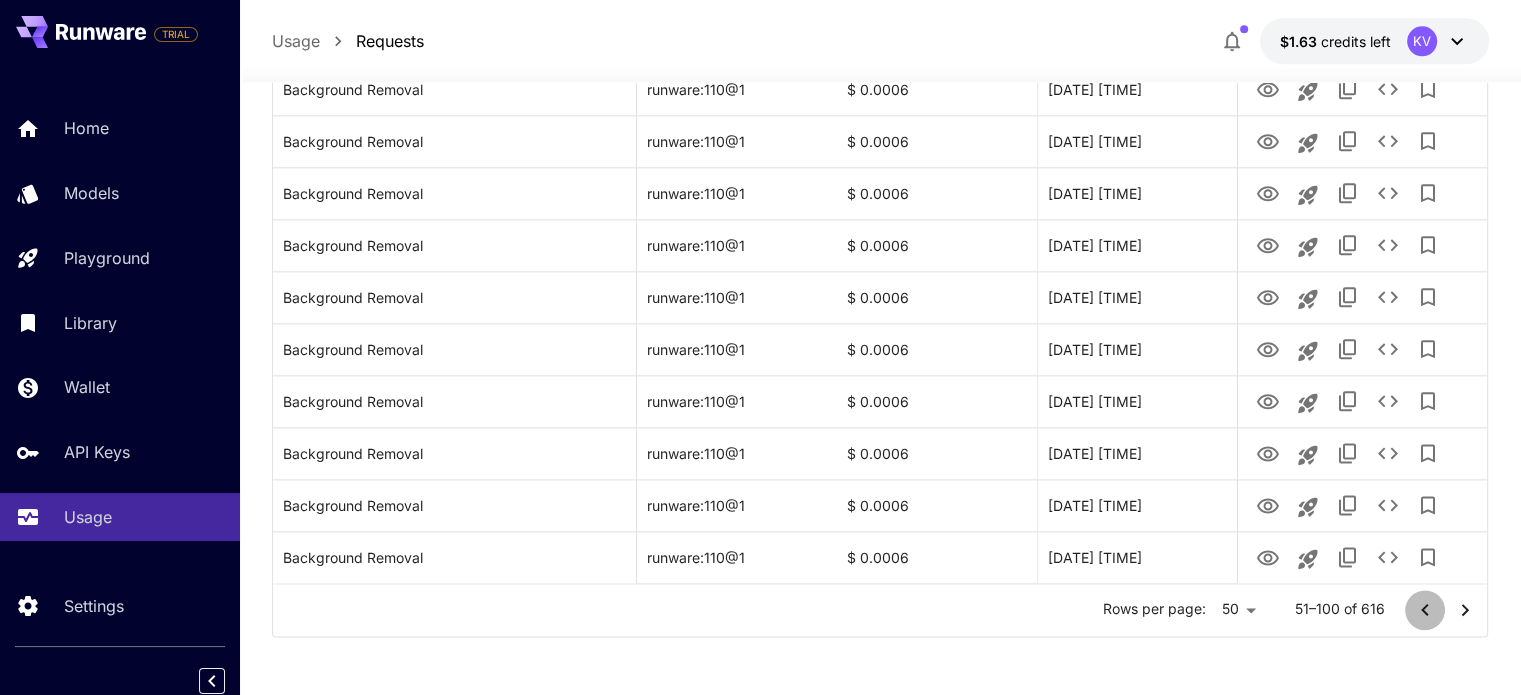 click 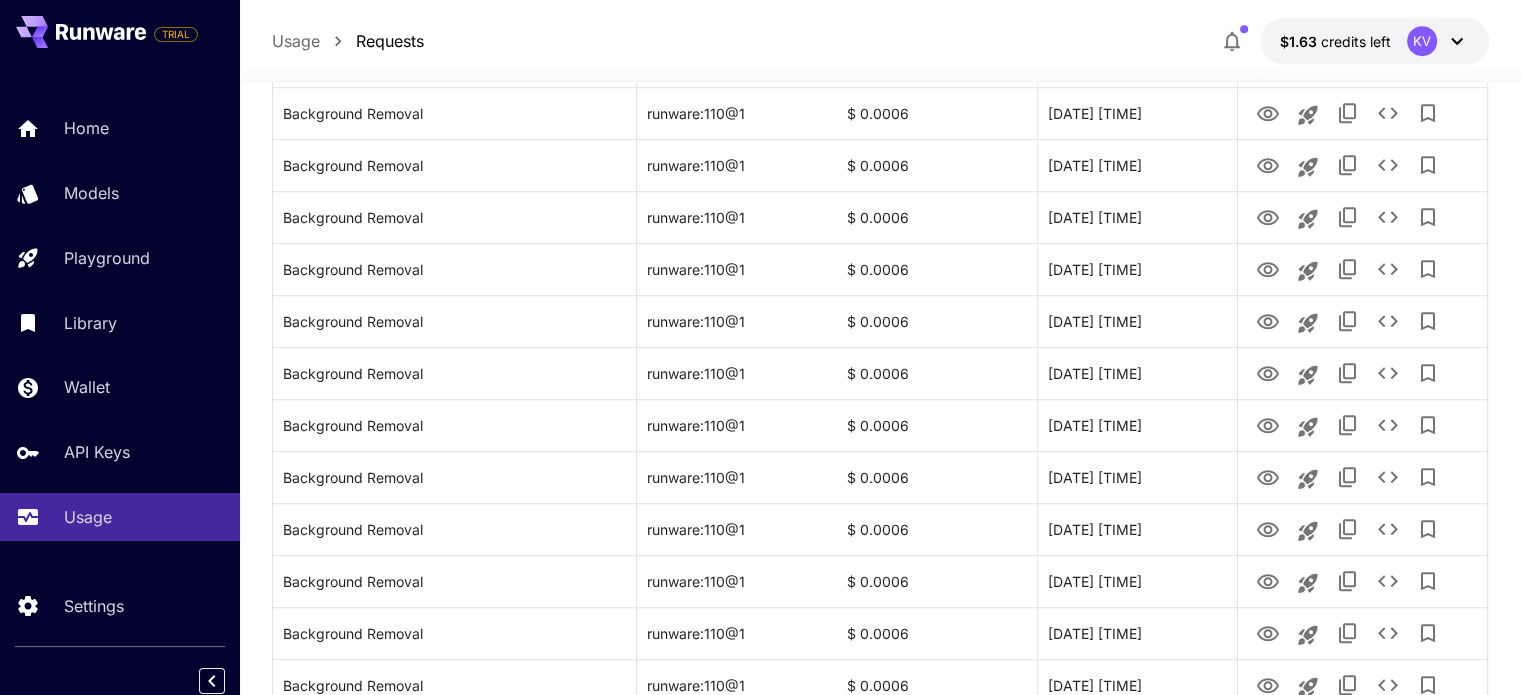 scroll, scrollTop: 0, scrollLeft: 0, axis: both 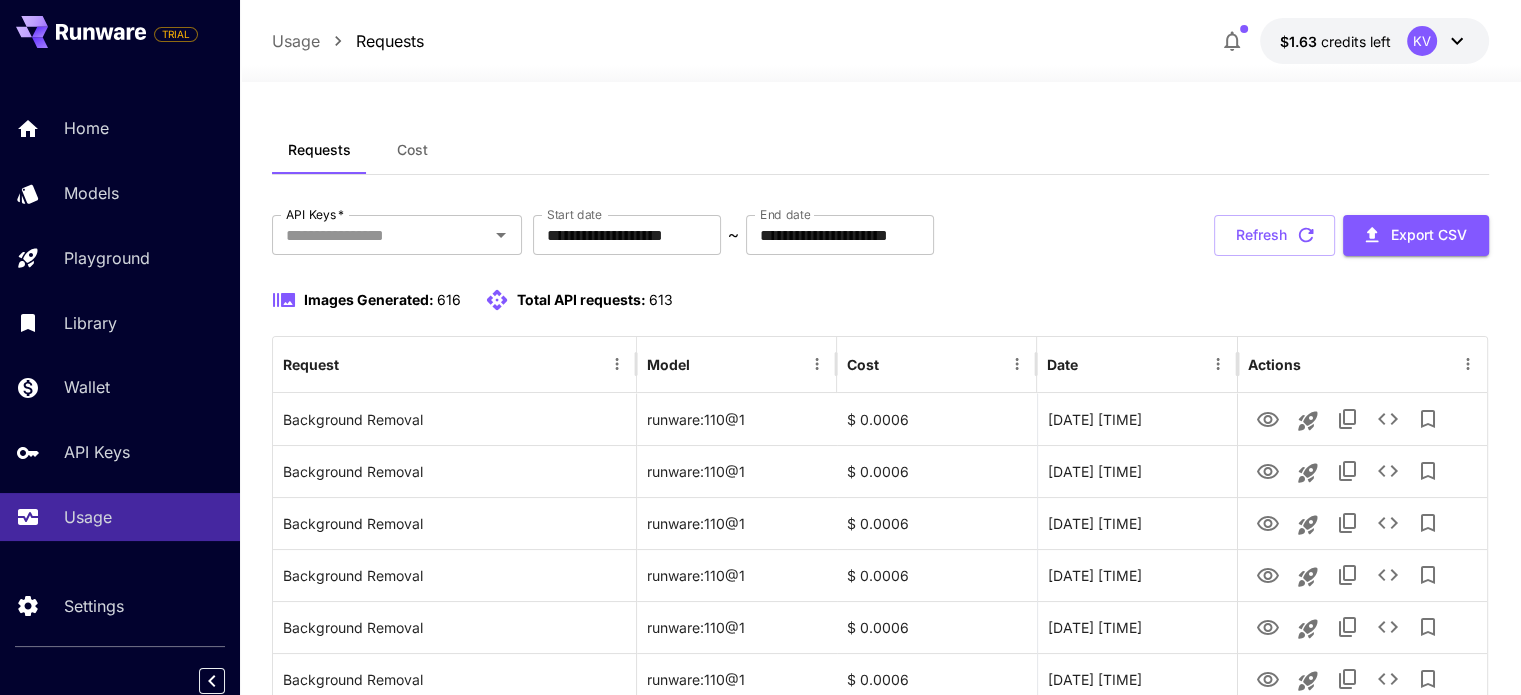 click 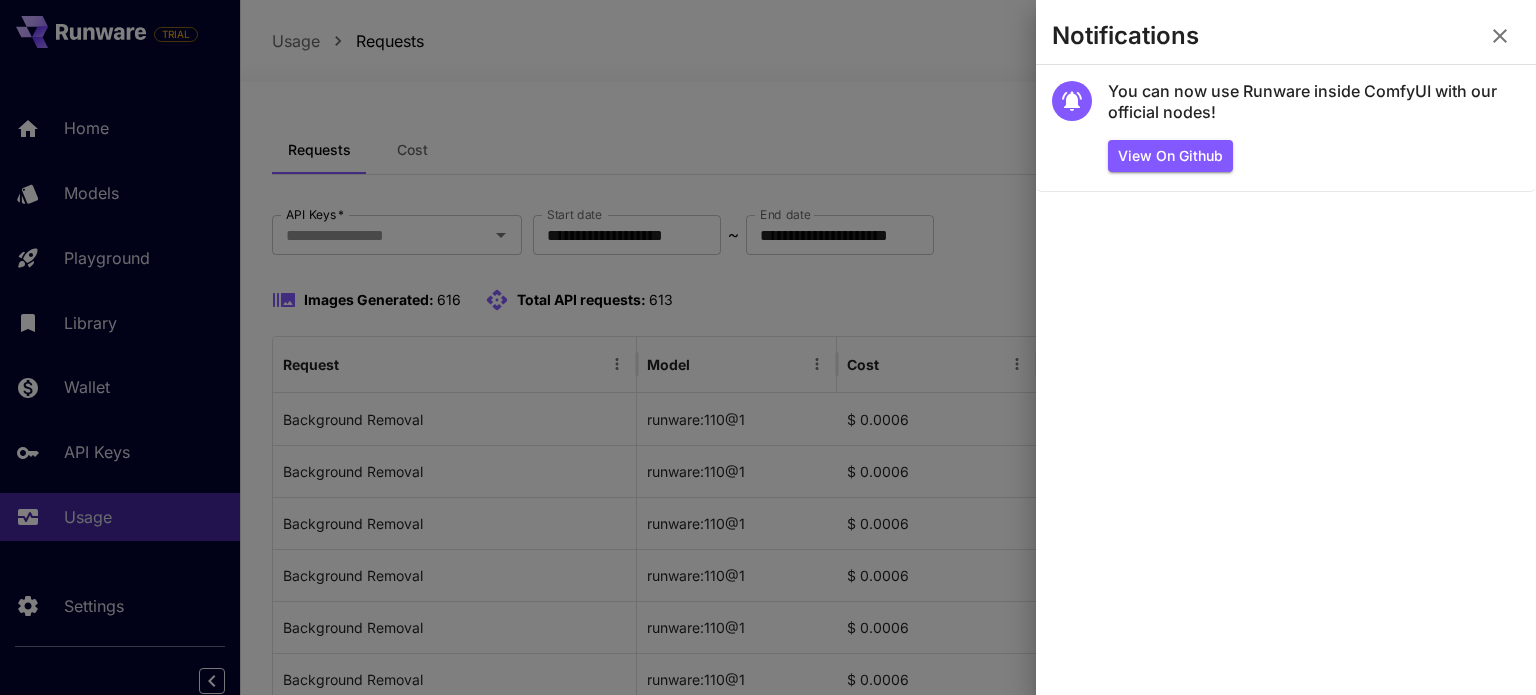 click 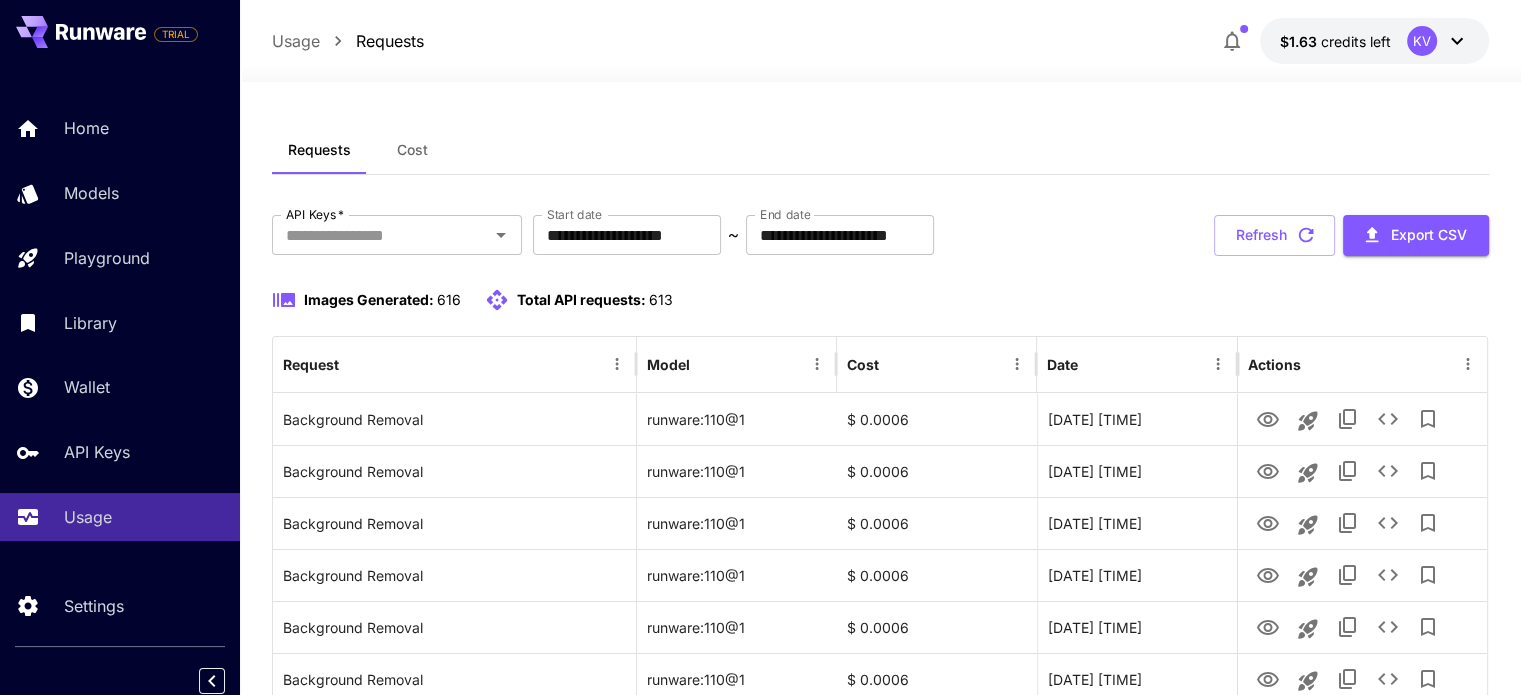 click 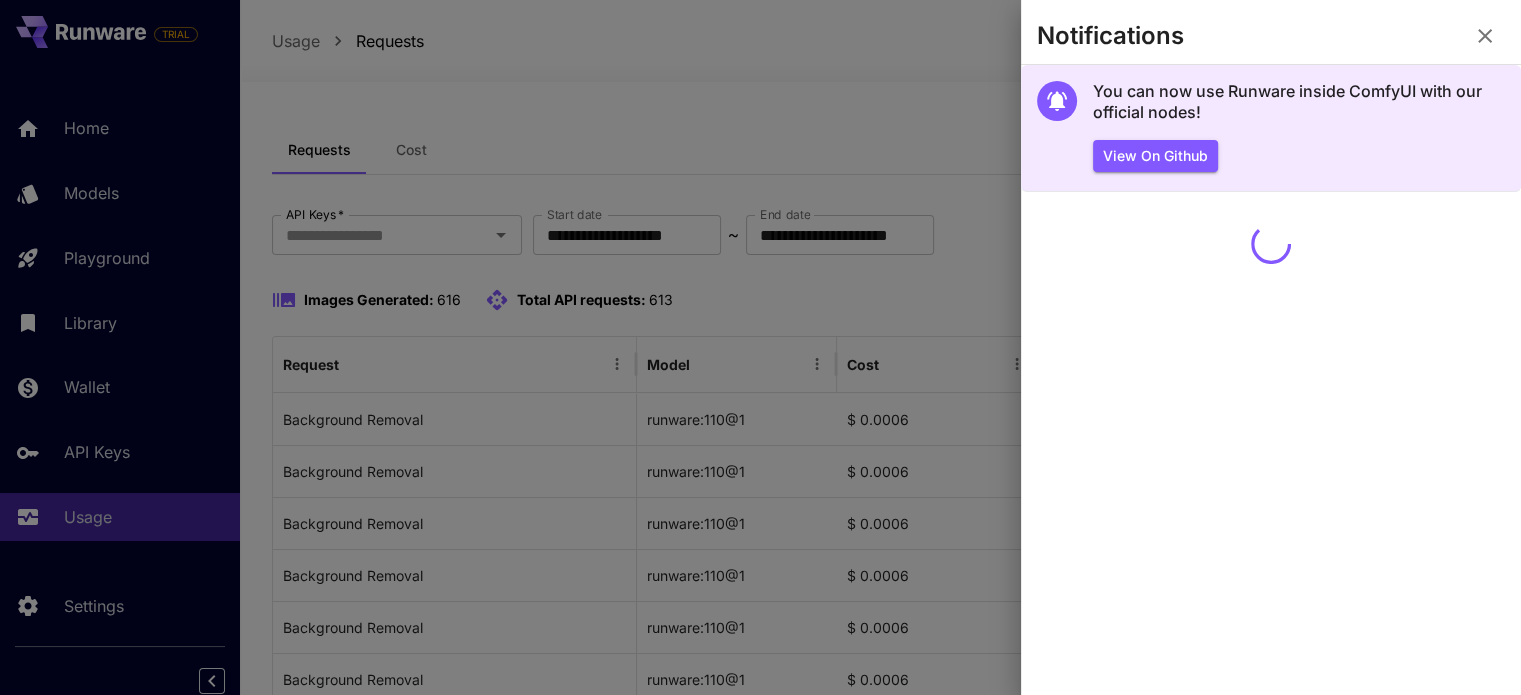 click 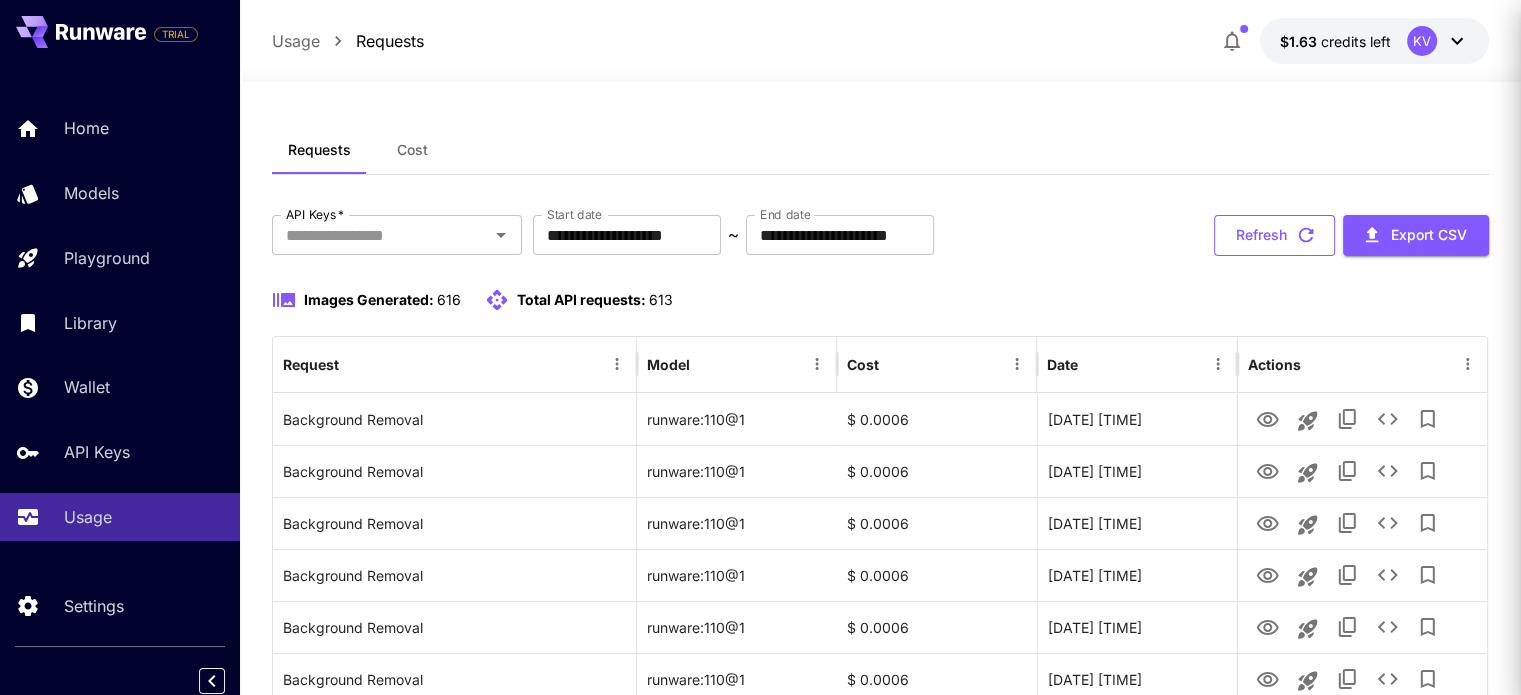 click on "Refresh" at bounding box center (1274, 235) 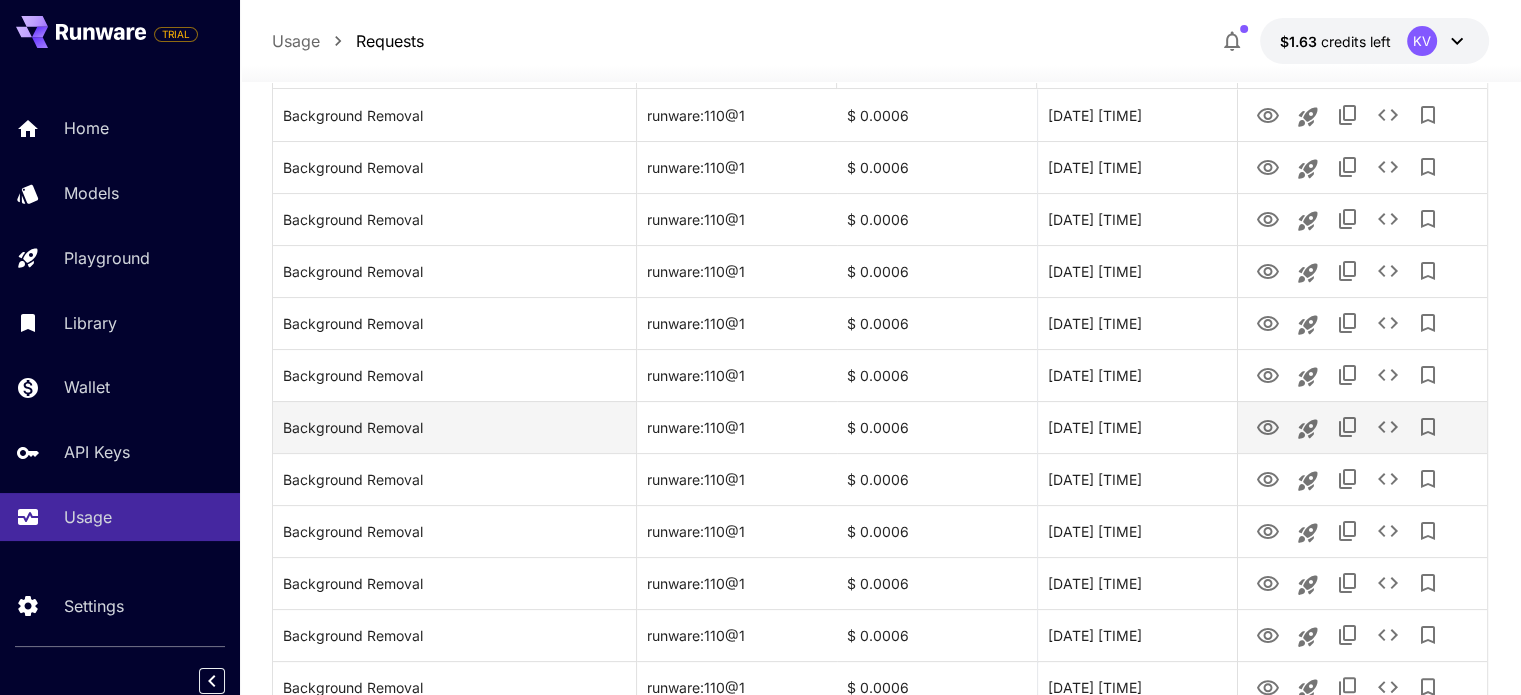scroll, scrollTop: 0, scrollLeft: 0, axis: both 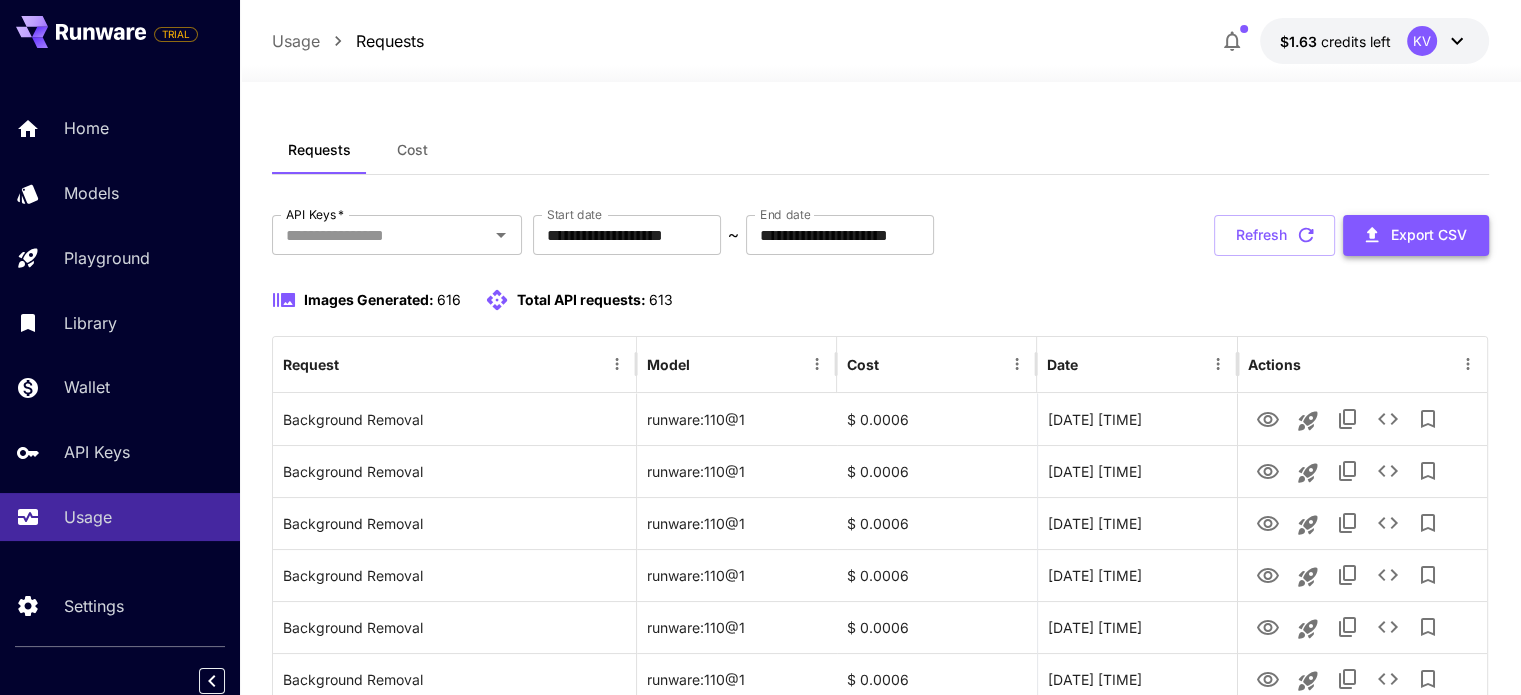 click on "Refresh" at bounding box center (1274, 235) 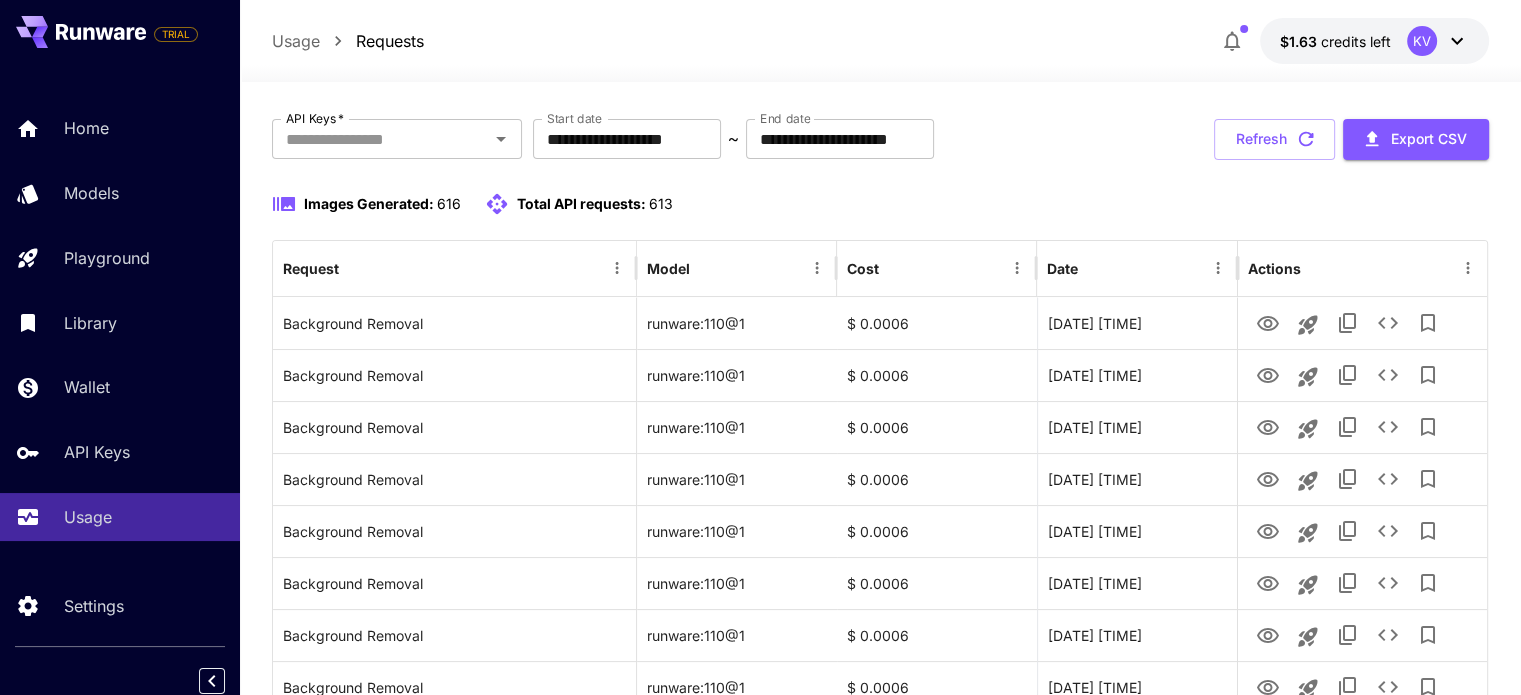 scroll, scrollTop: 0, scrollLeft: 0, axis: both 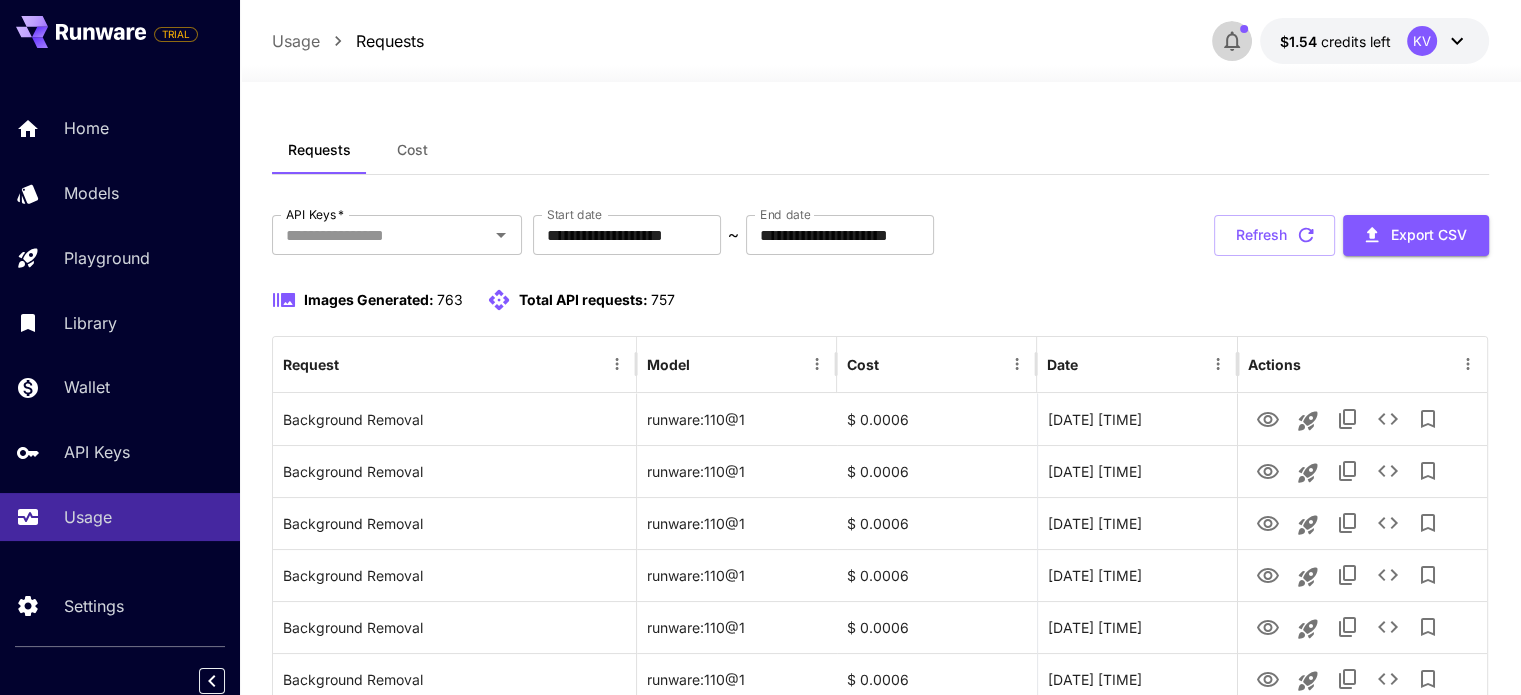 click 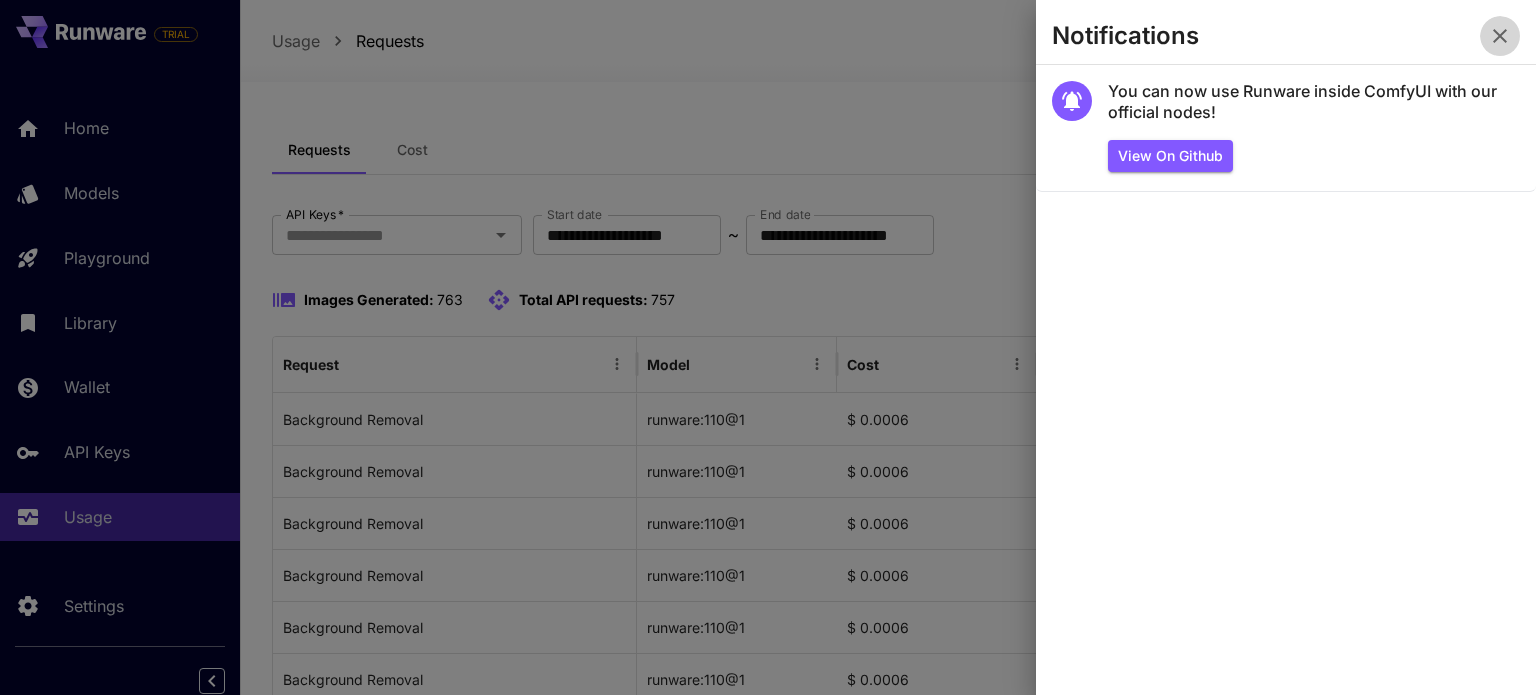 click 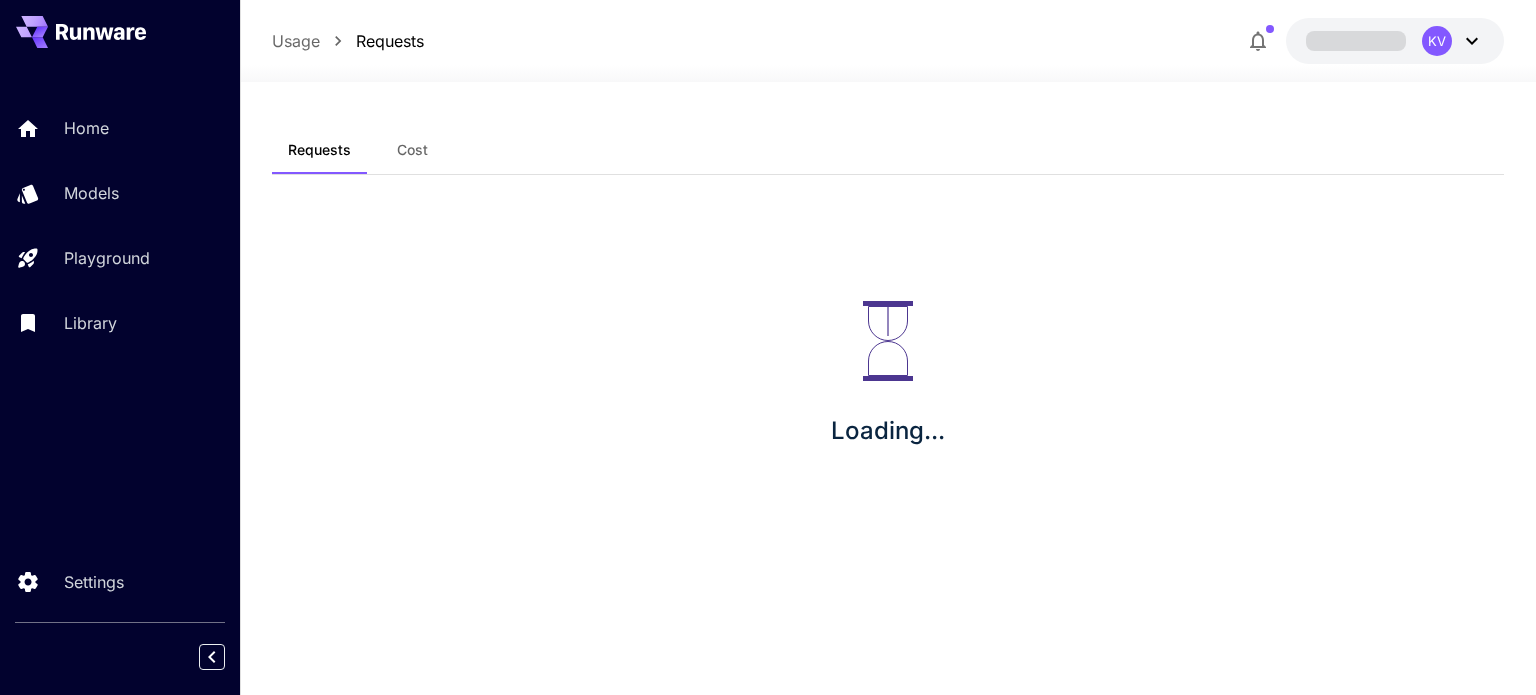 scroll, scrollTop: 0, scrollLeft: 0, axis: both 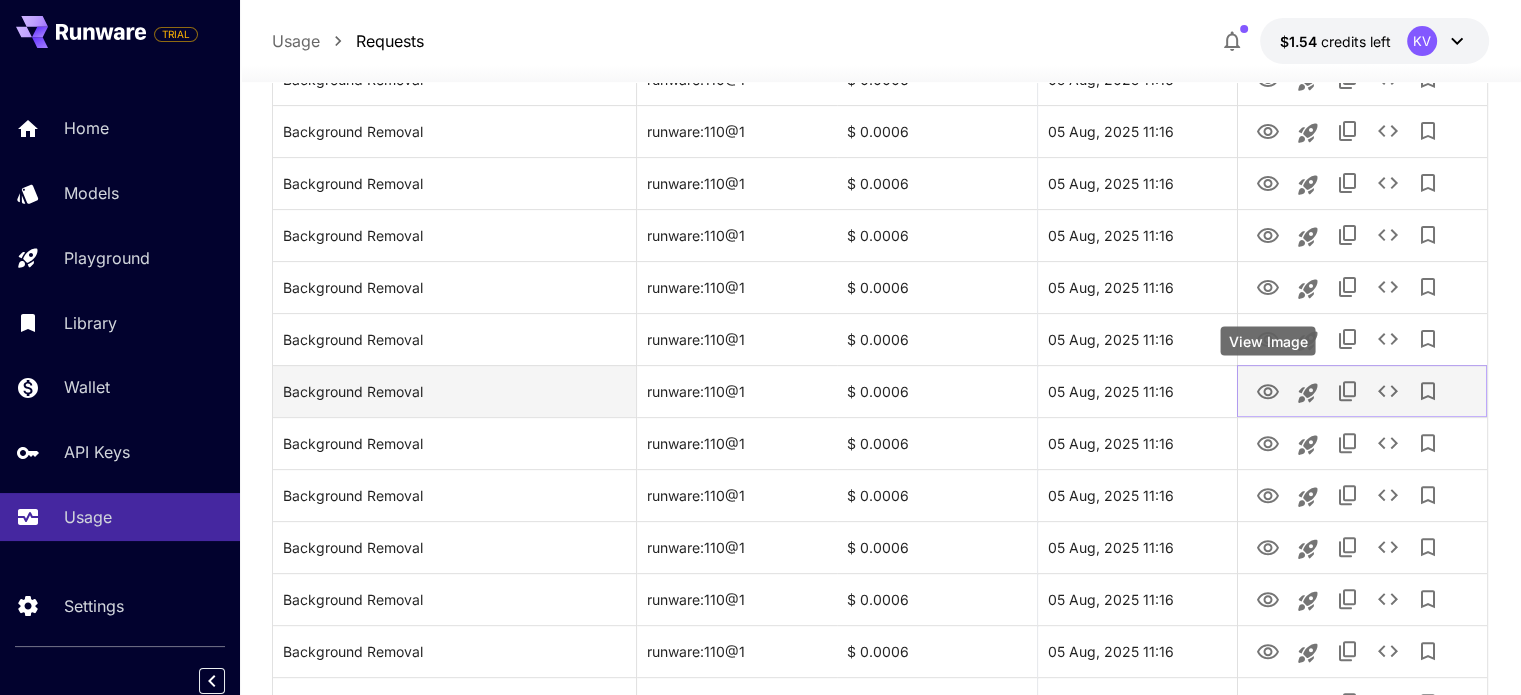 click 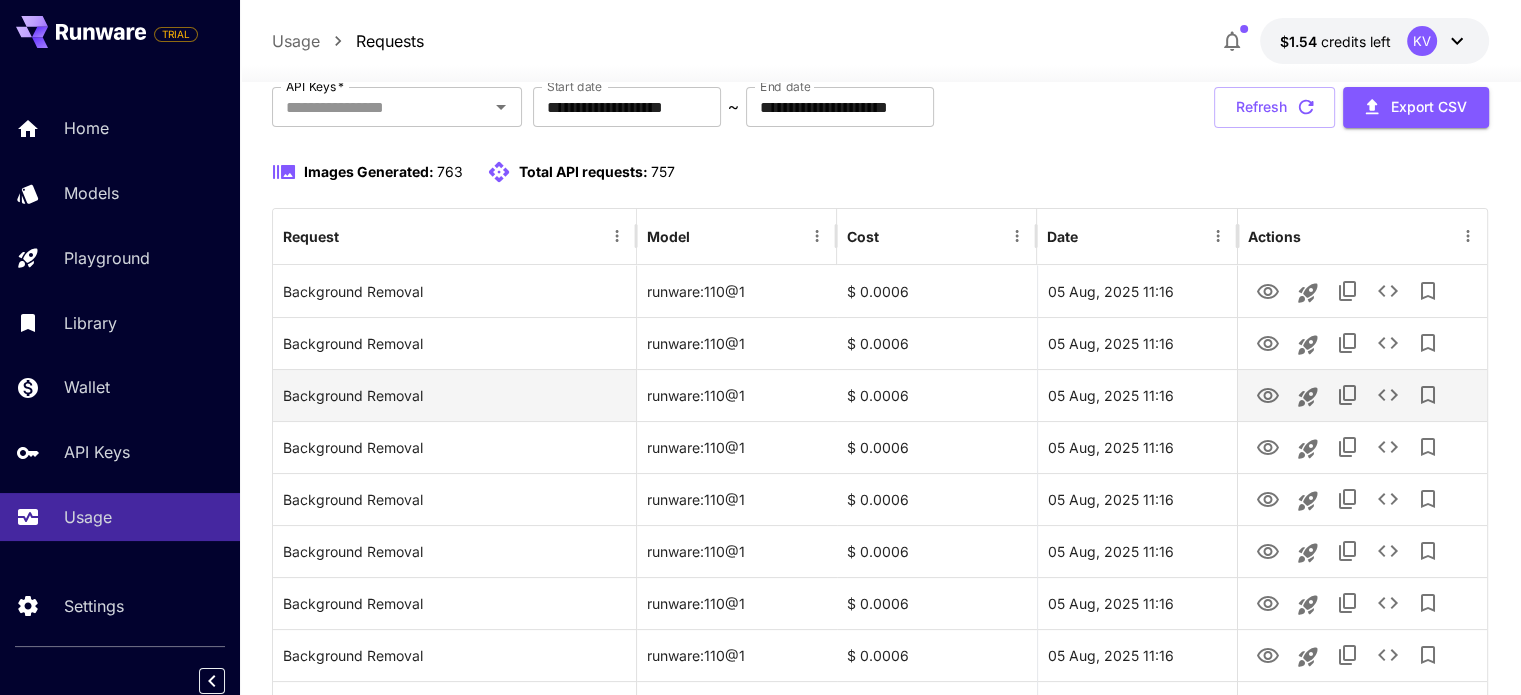 scroll, scrollTop: 0, scrollLeft: 0, axis: both 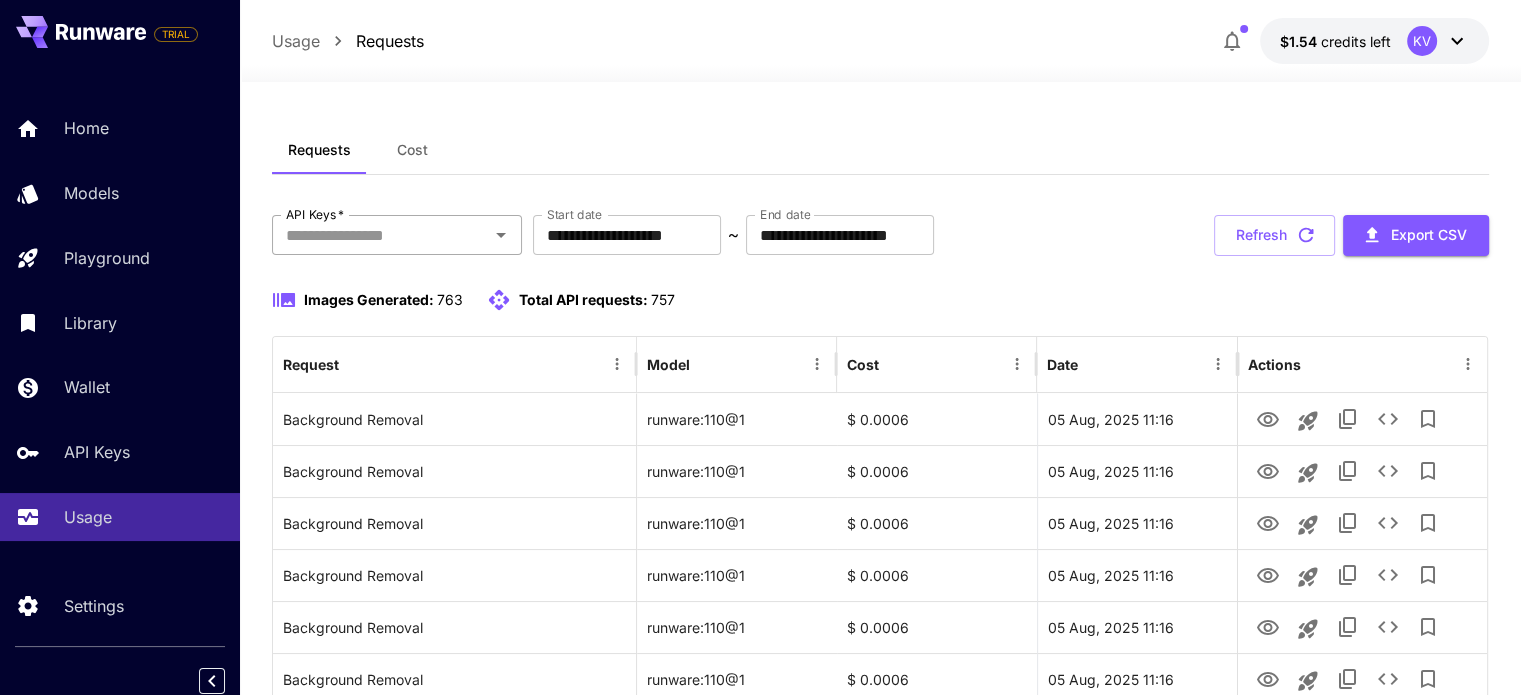 click 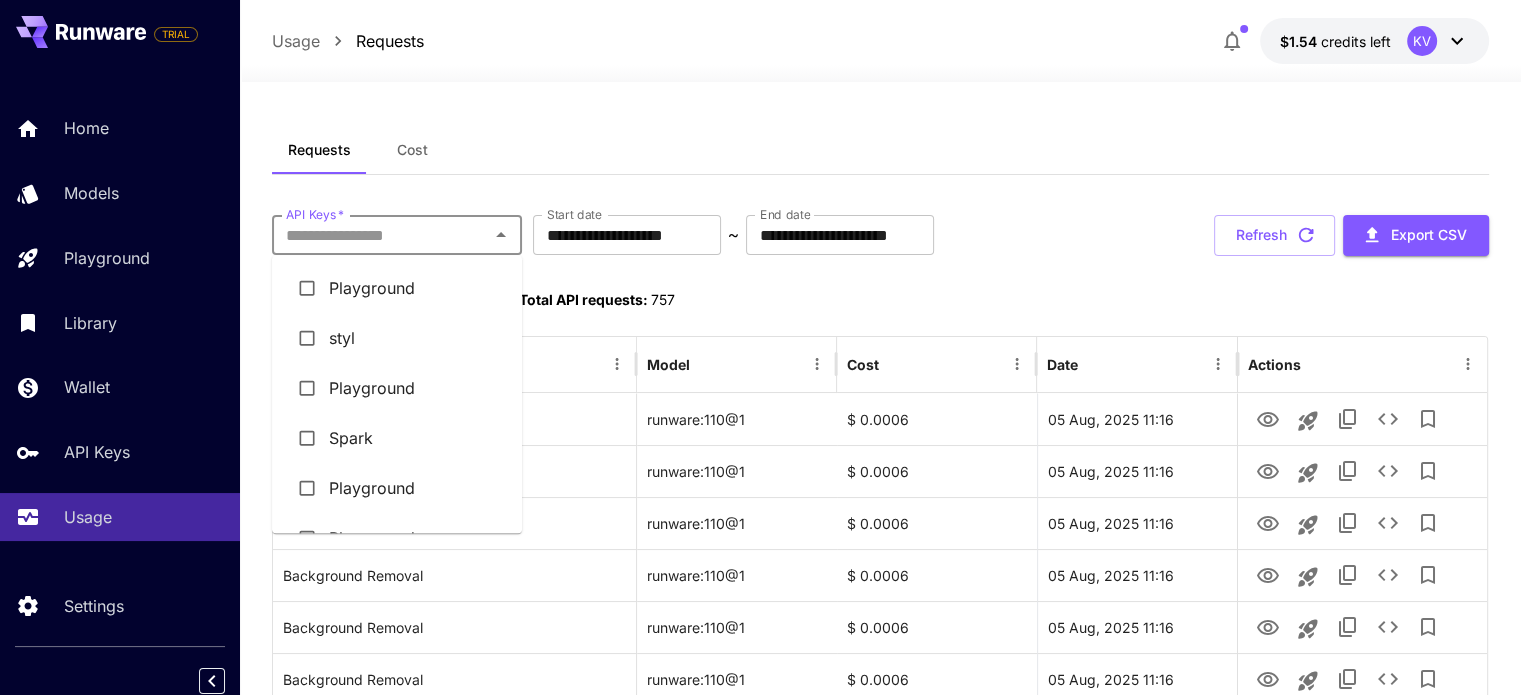 scroll, scrollTop: 37, scrollLeft: 0, axis: vertical 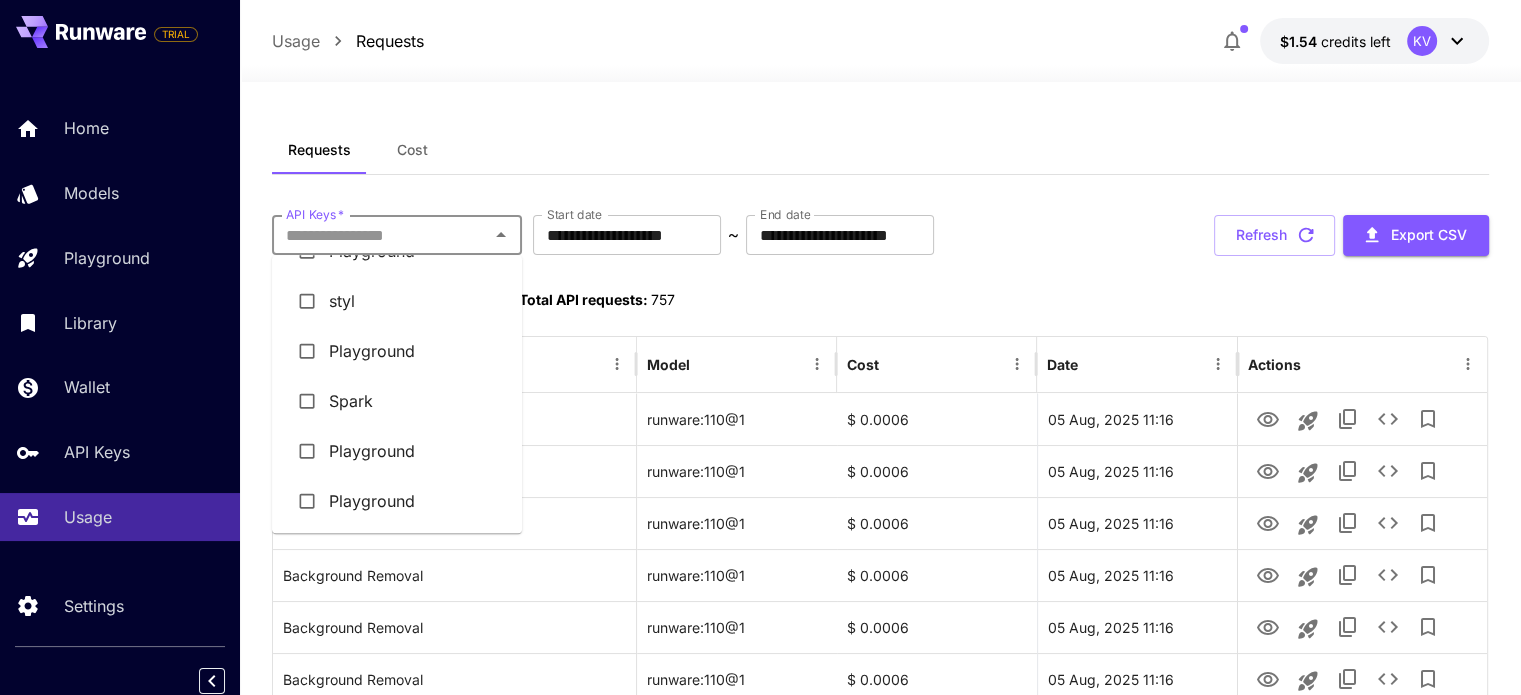 click on "Spark" at bounding box center (397, 401) 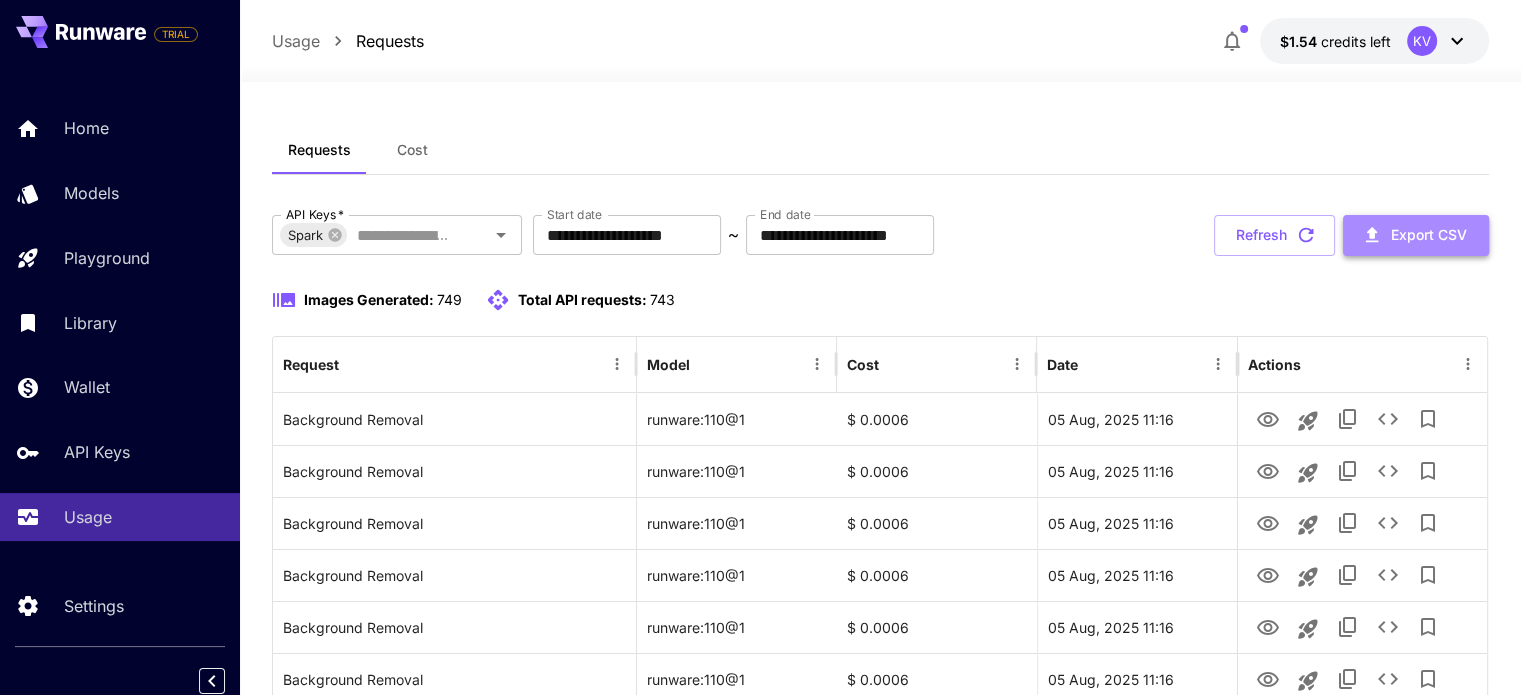 click 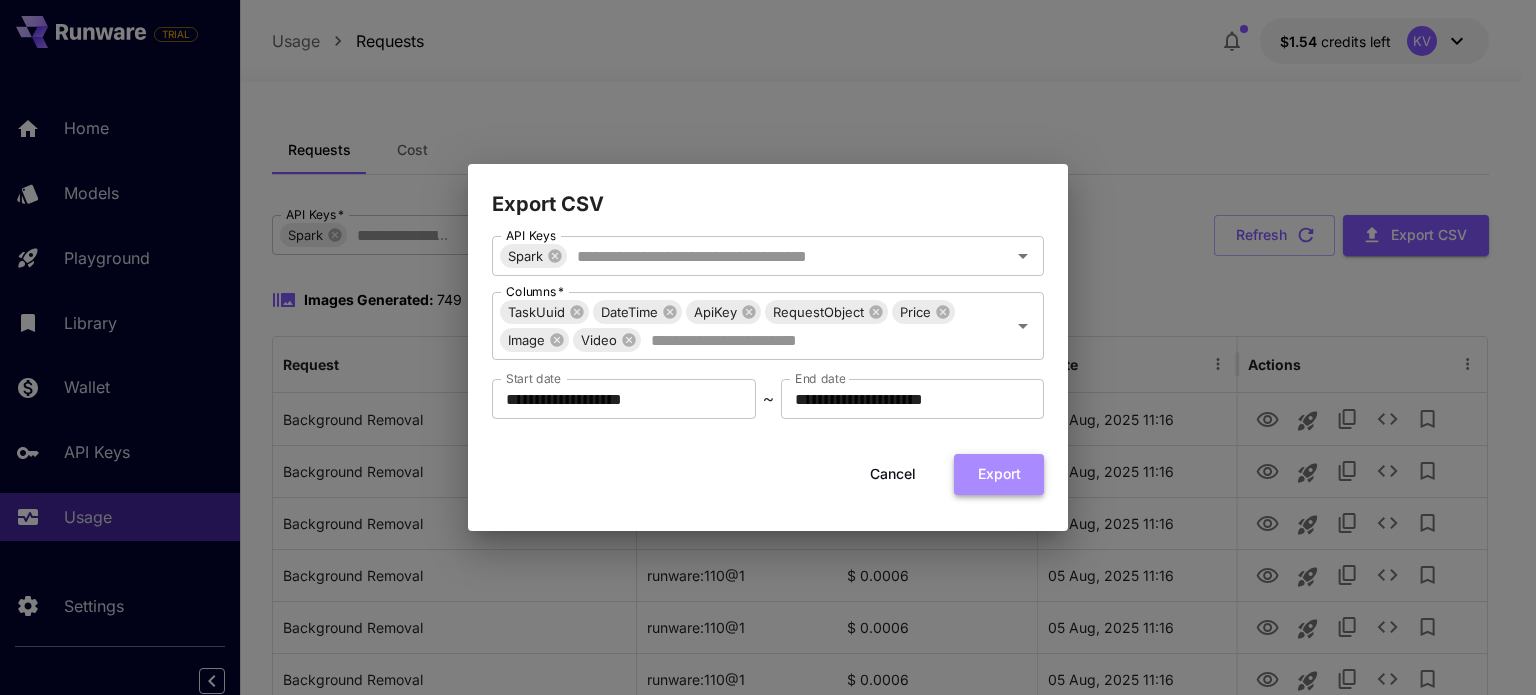 click on "Export" at bounding box center [999, 474] 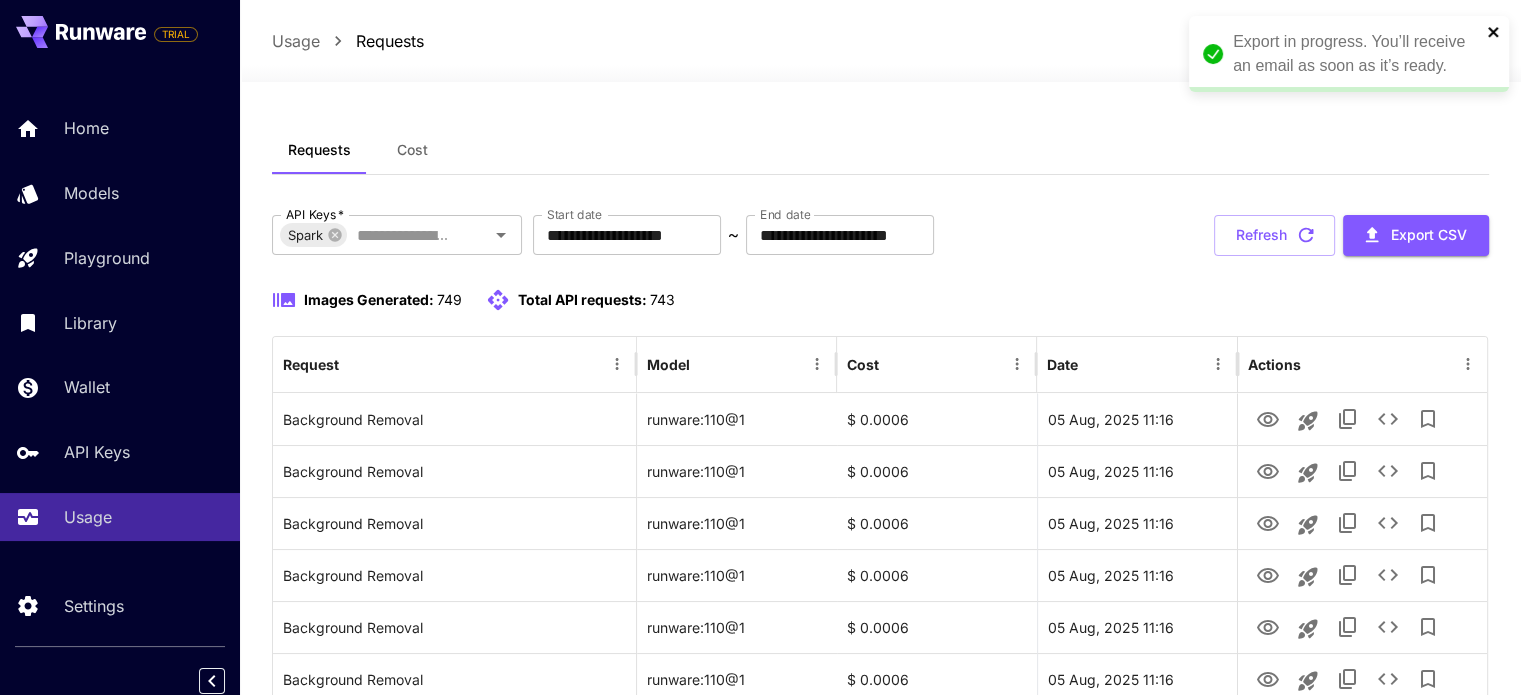 click 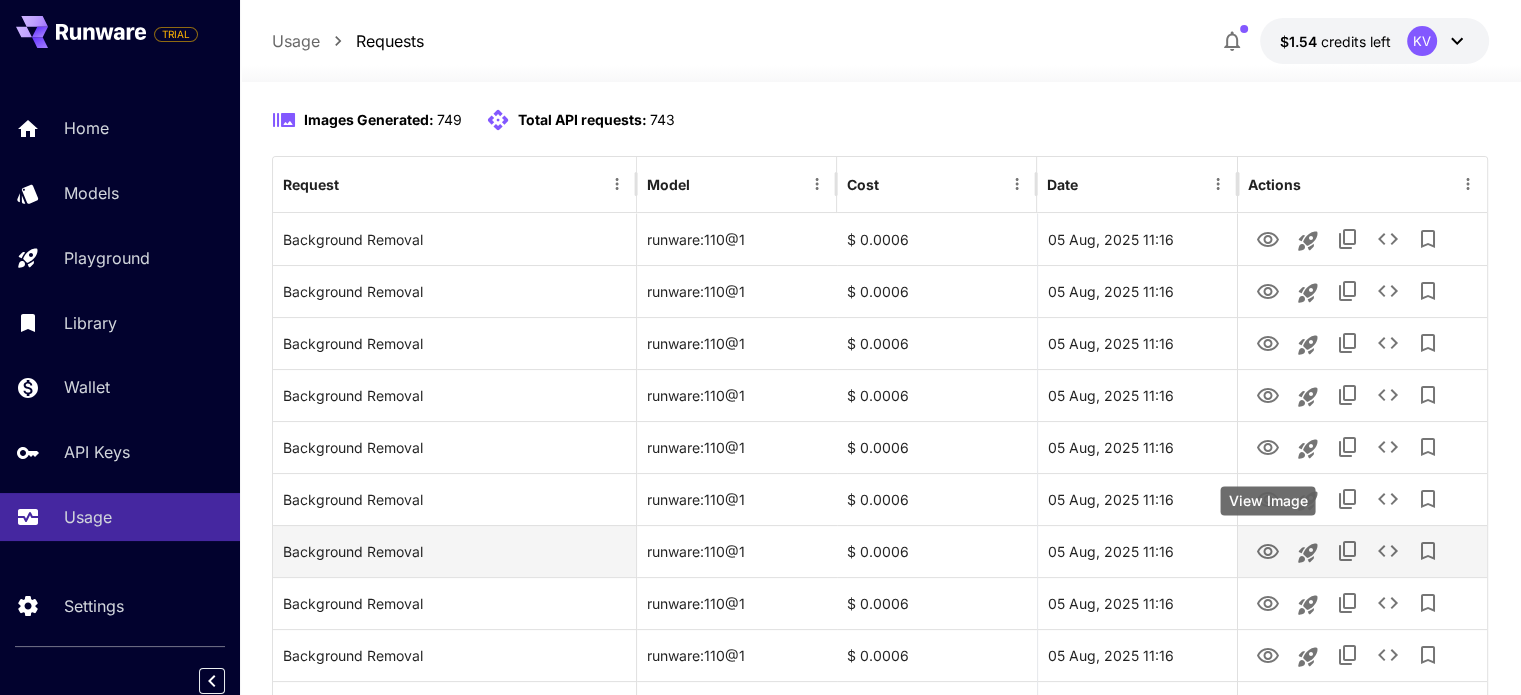 scroll, scrollTop: 0, scrollLeft: 0, axis: both 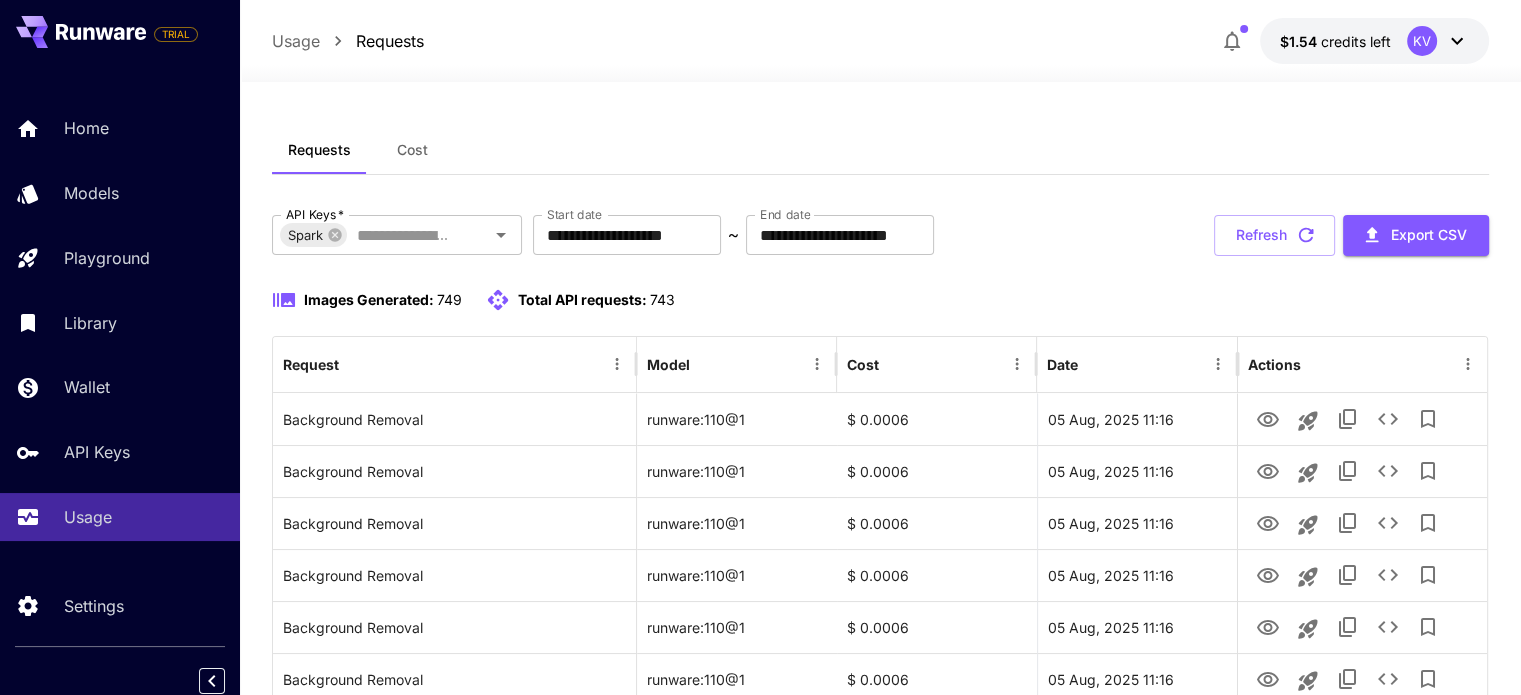 click on "Cost" at bounding box center (412, 150) 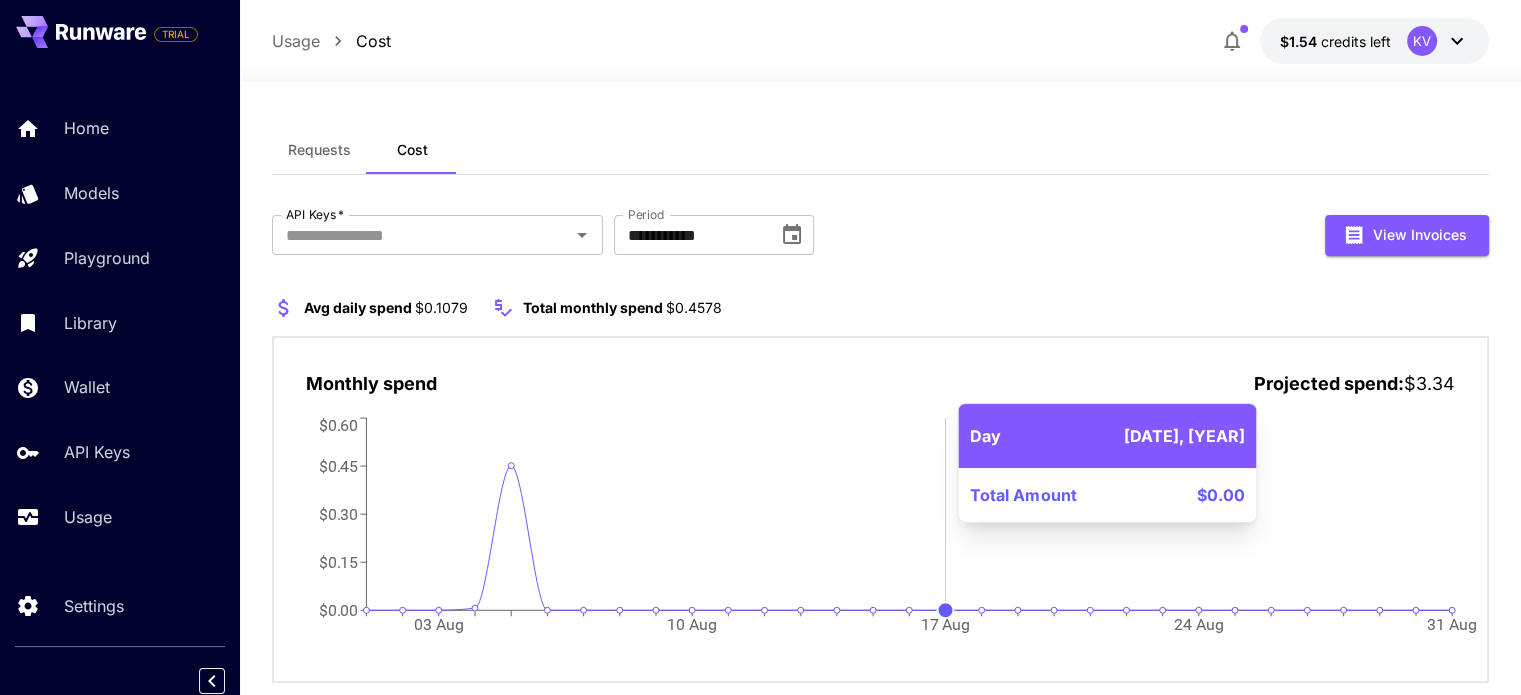 scroll, scrollTop: 48, scrollLeft: 0, axis: vertical 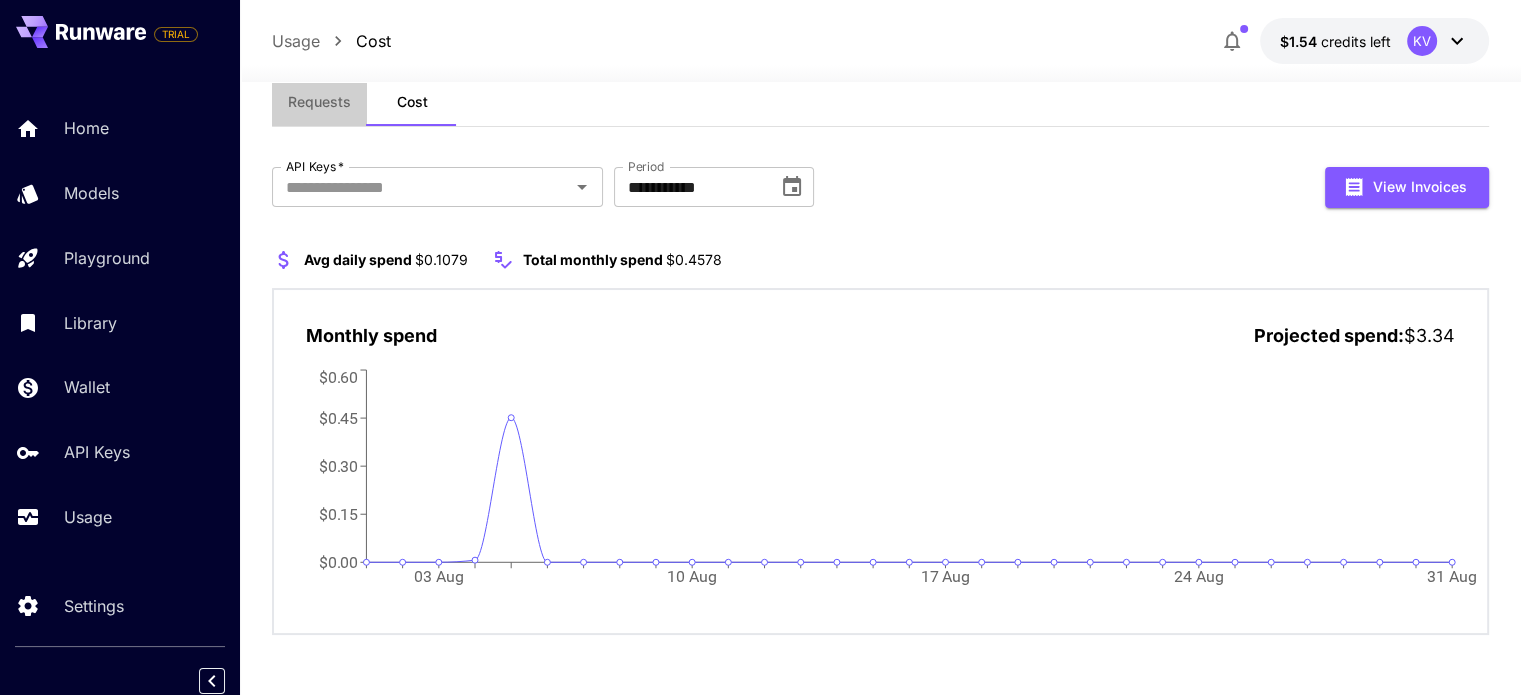 click on "Requests" at bounding box center (319, 102) 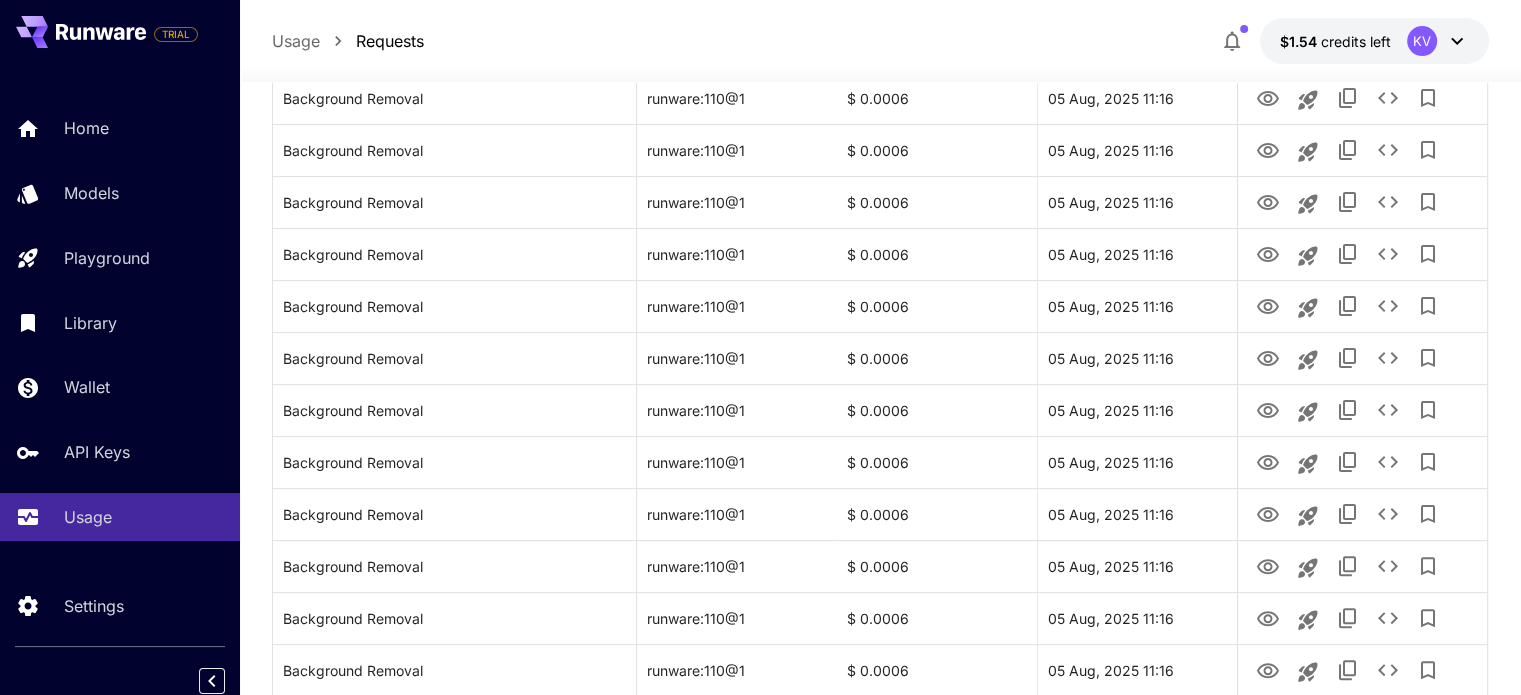 scroll, scrollTop: 0, scrollLeft: 0, axis: both 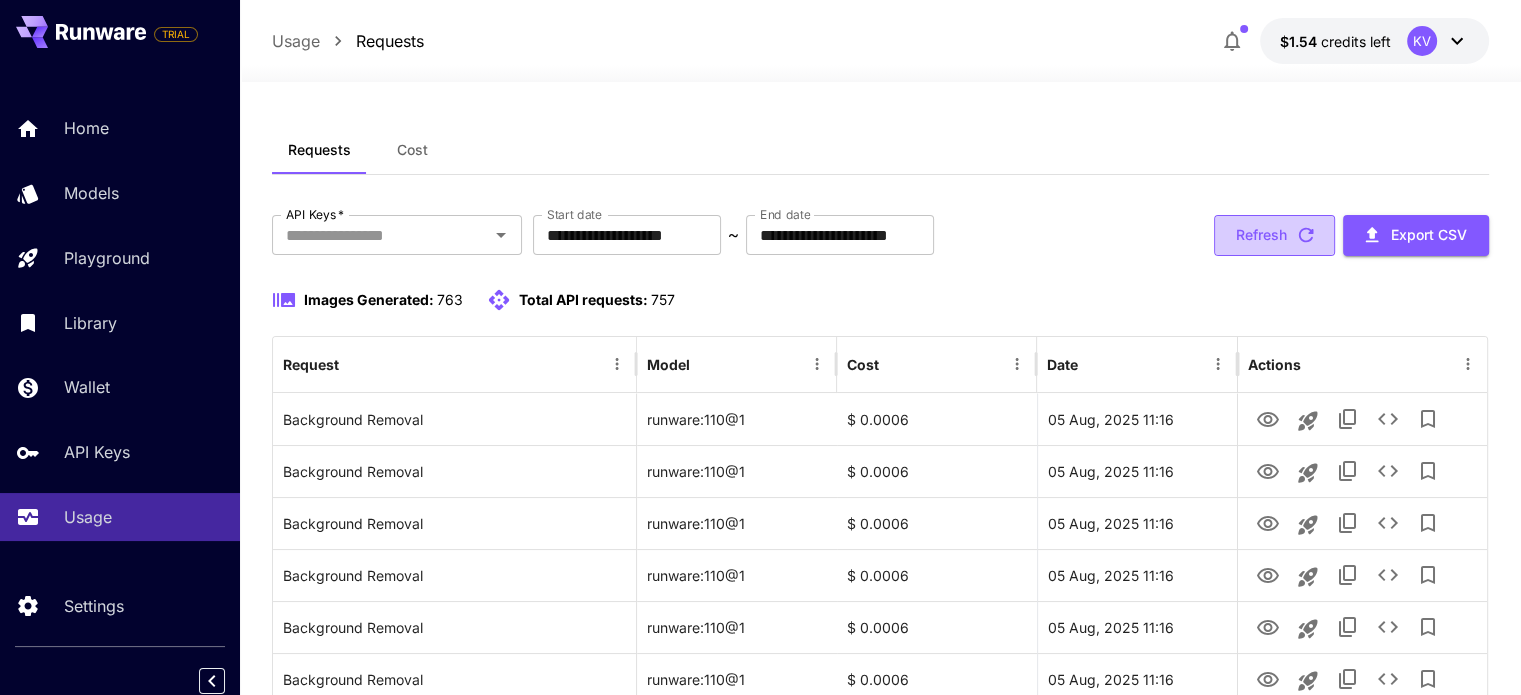 click on "Refresh" at bounding box center [1274, 235] 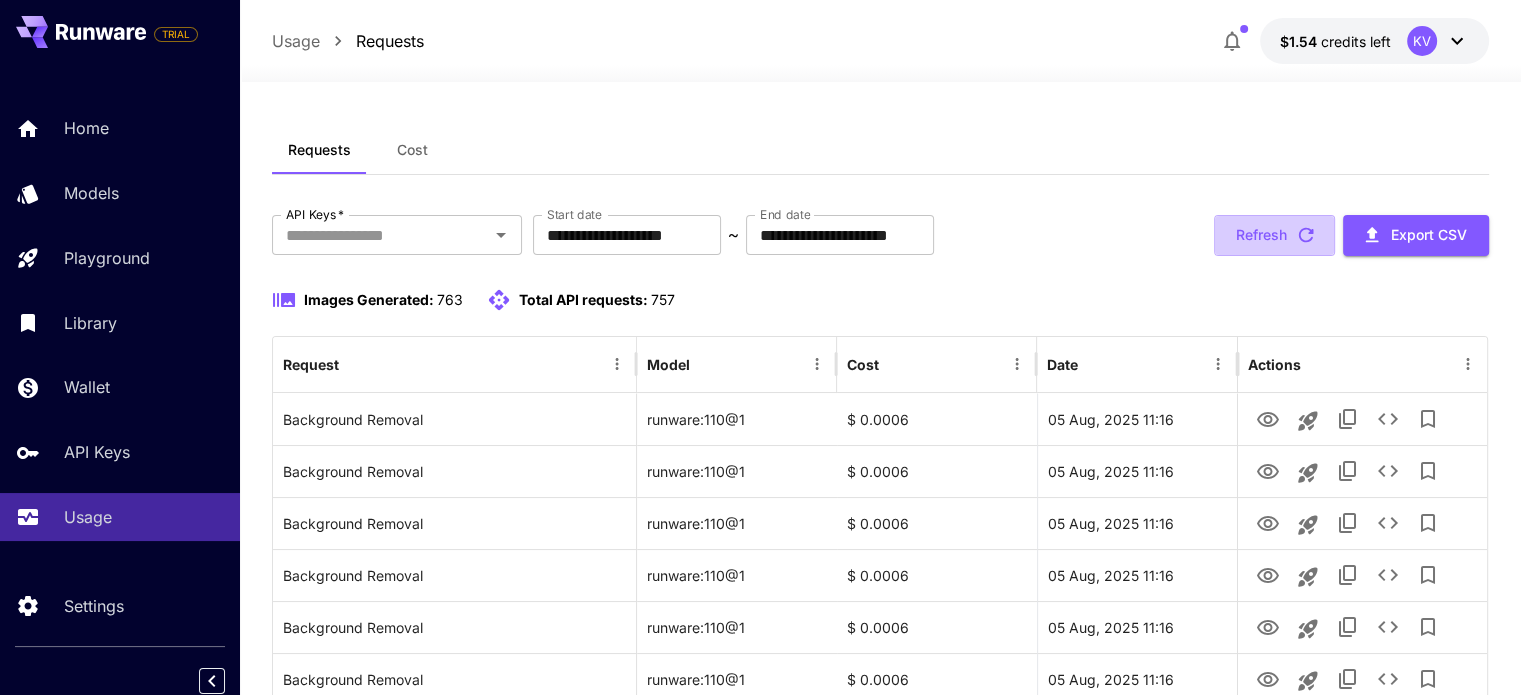 click on "Refresh" at bounding box center [1274, 235] 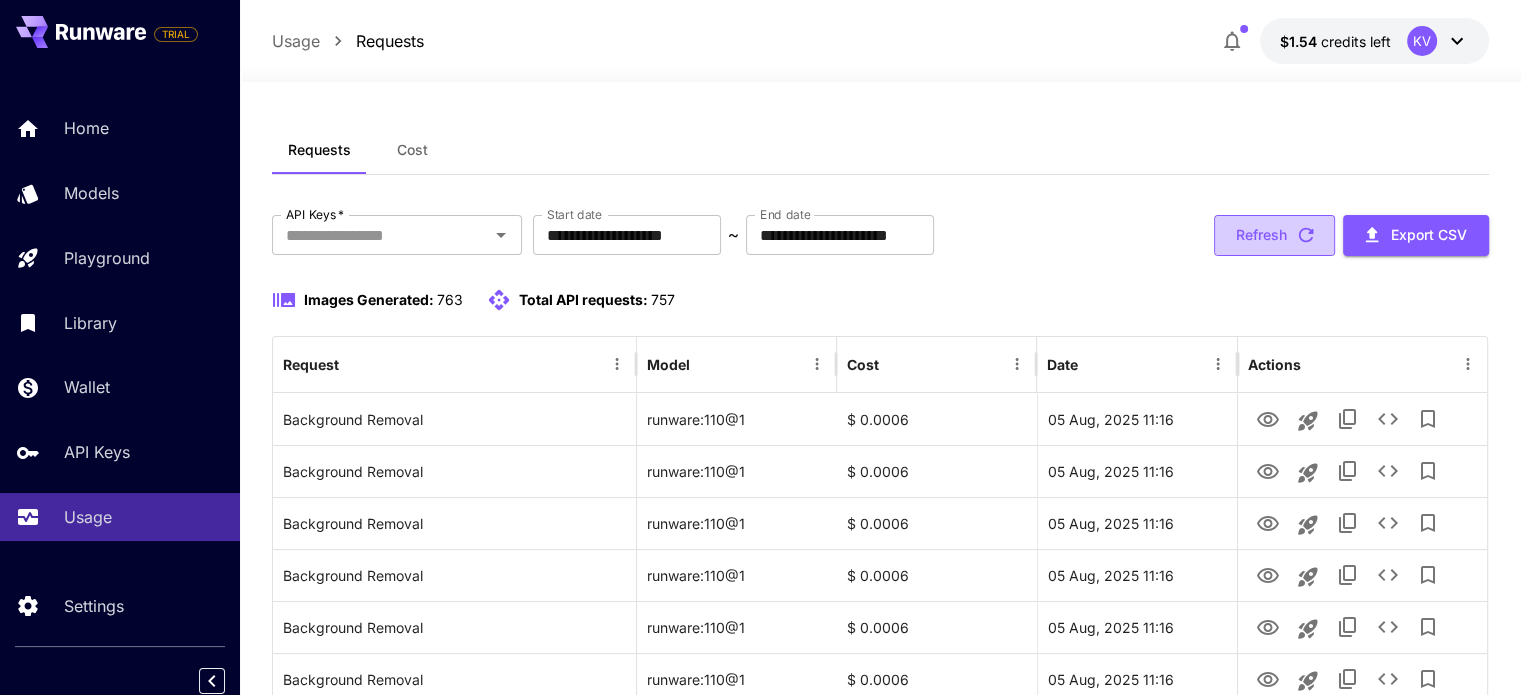 click on "Refresh" at bounding box center (1274, 235) 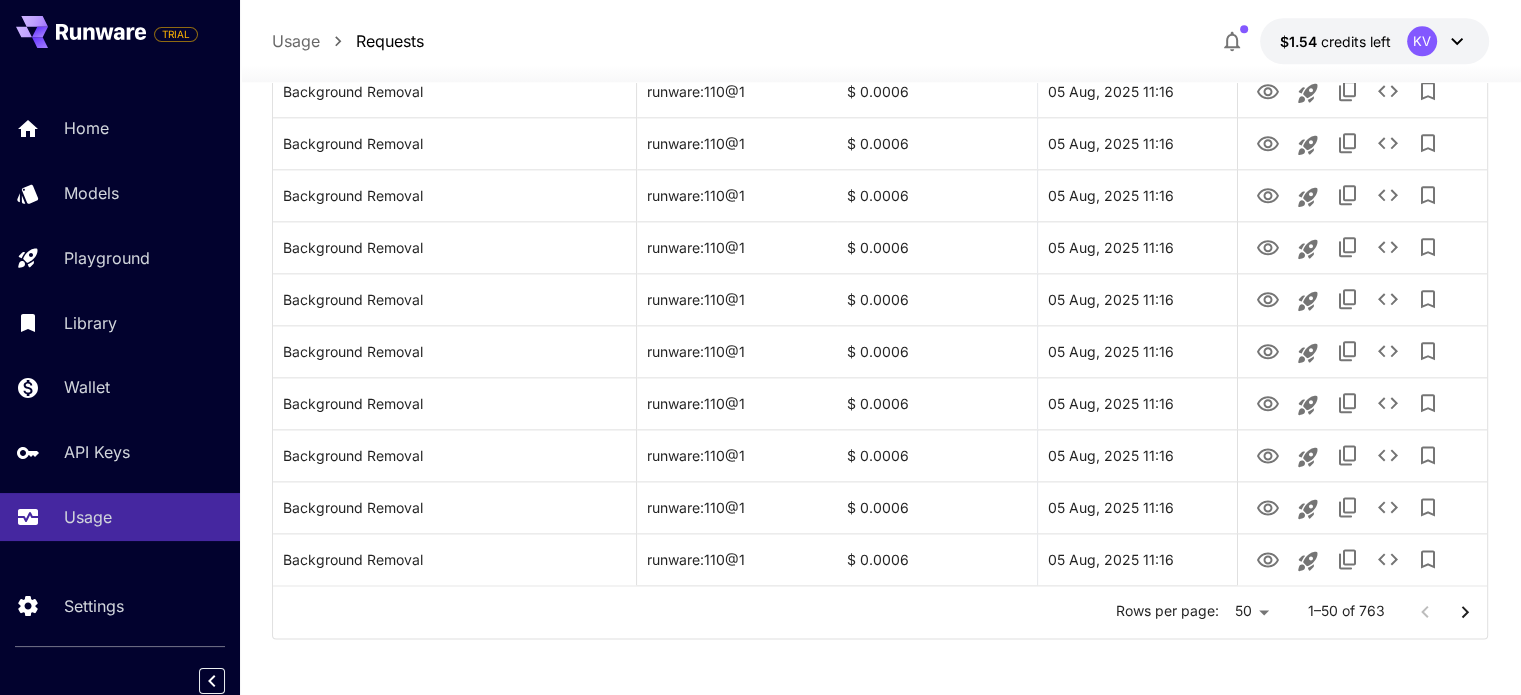 scroll, scrollTop: 2410, scrollLeft: 0, axis: vertical 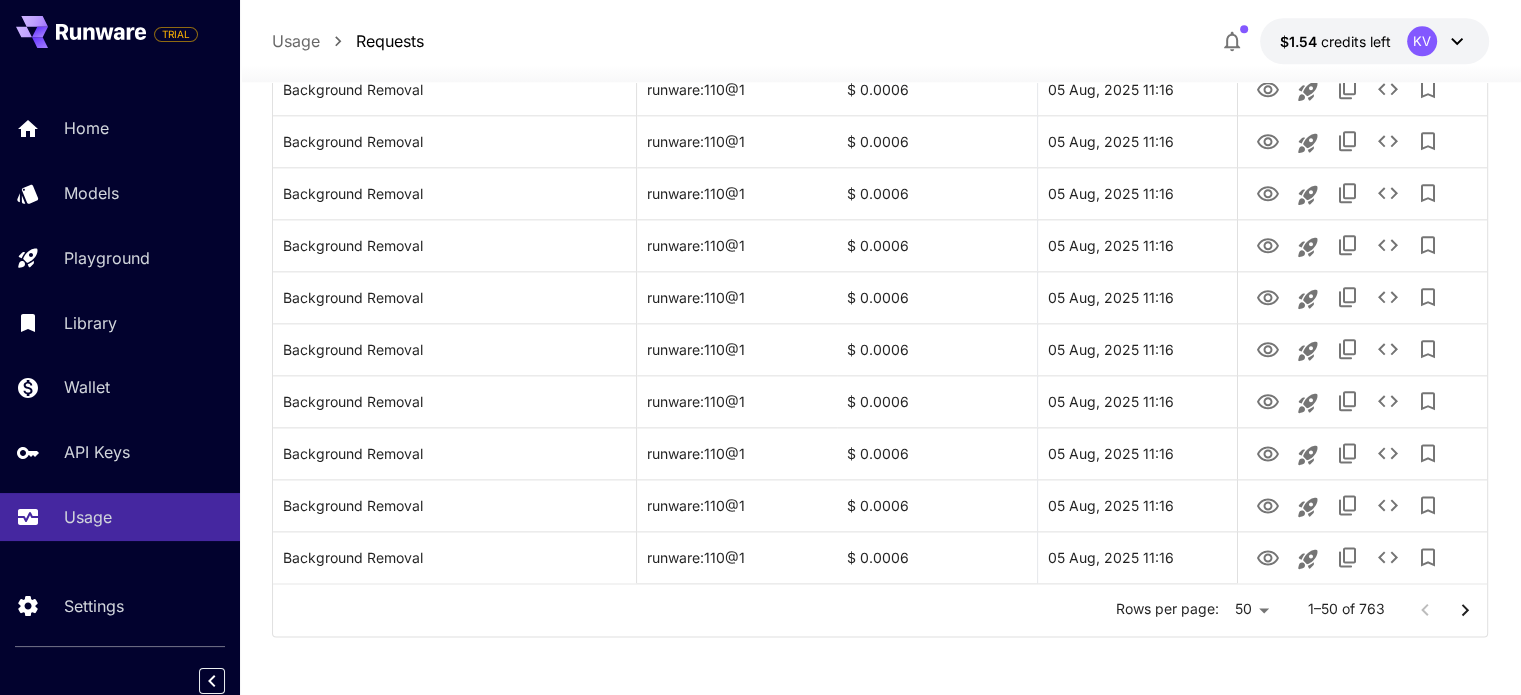 click at bounding box center [1465, 610] 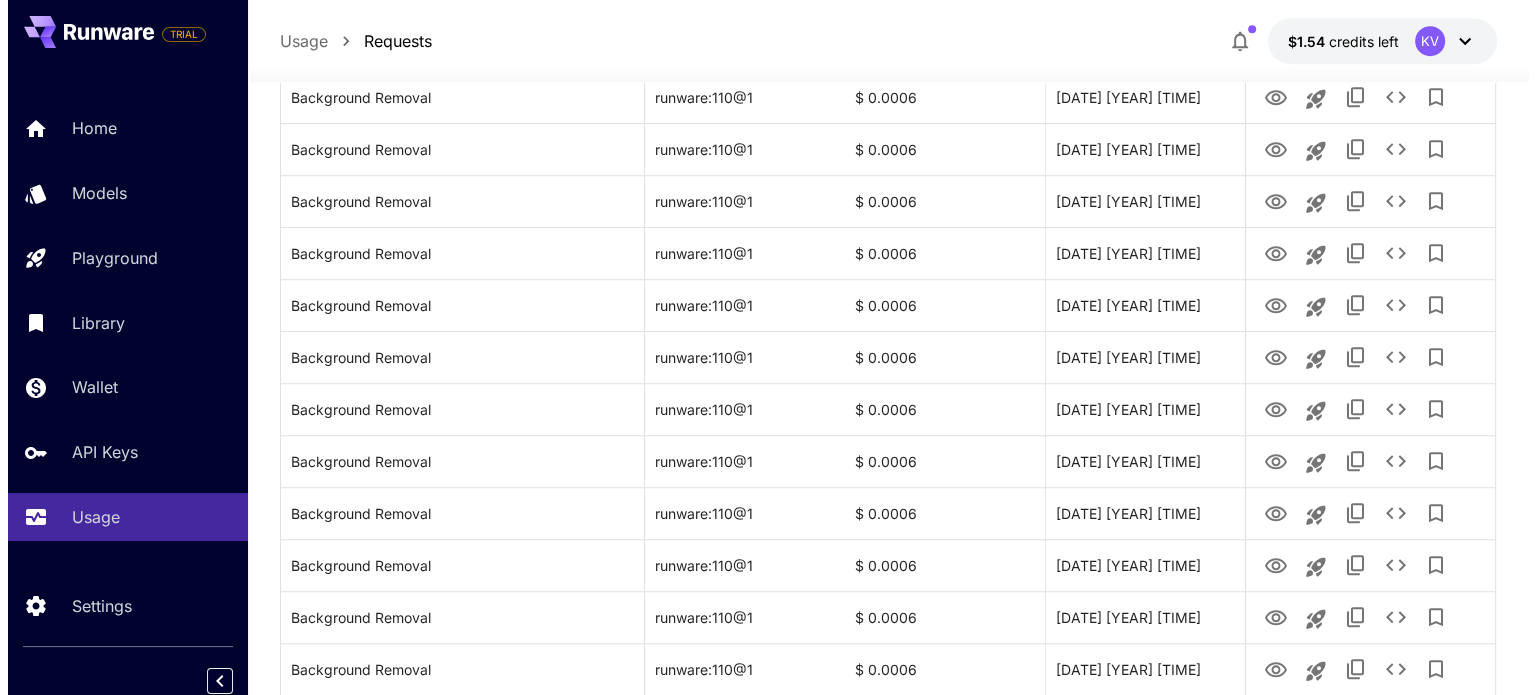 scroll, scrollTop: 1010, scrollLeft: 0, axis: vertical 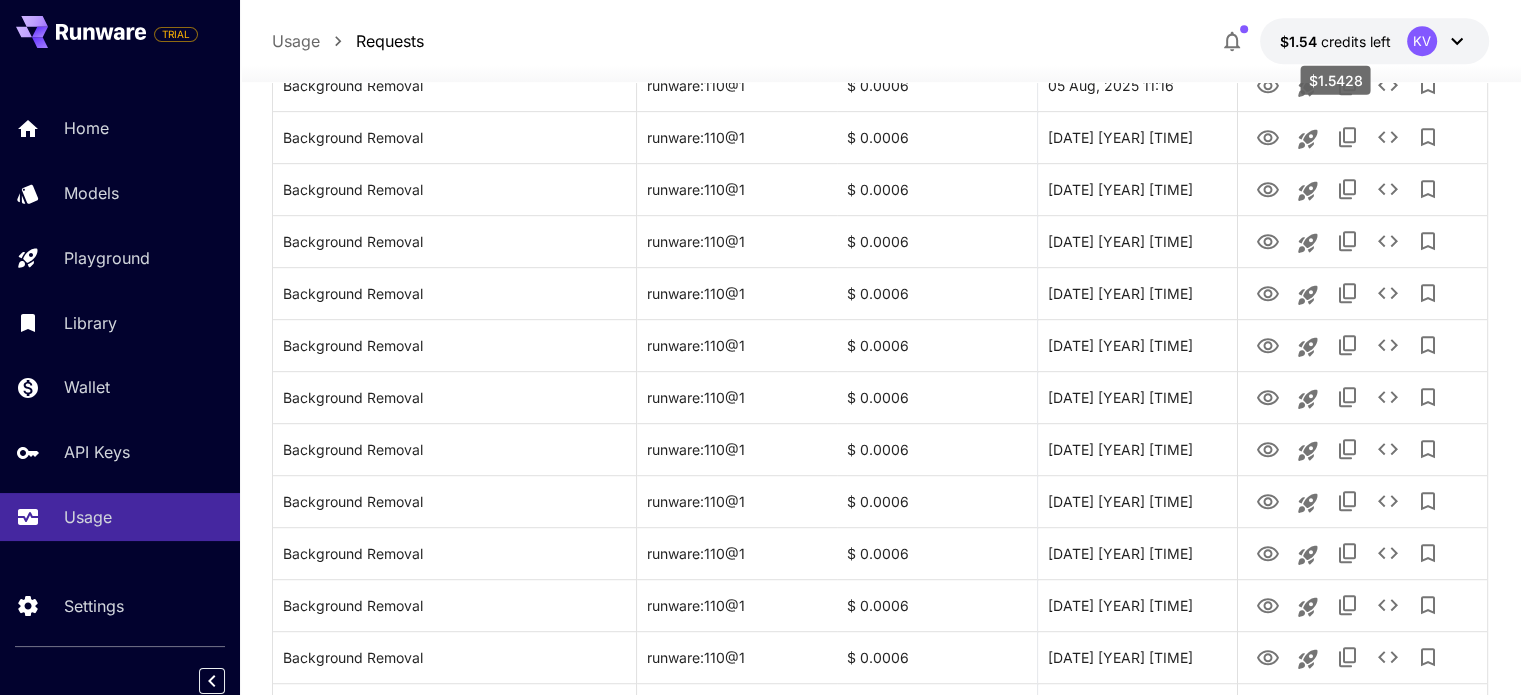 click on "credits left" at bounding box center (1356, 41) 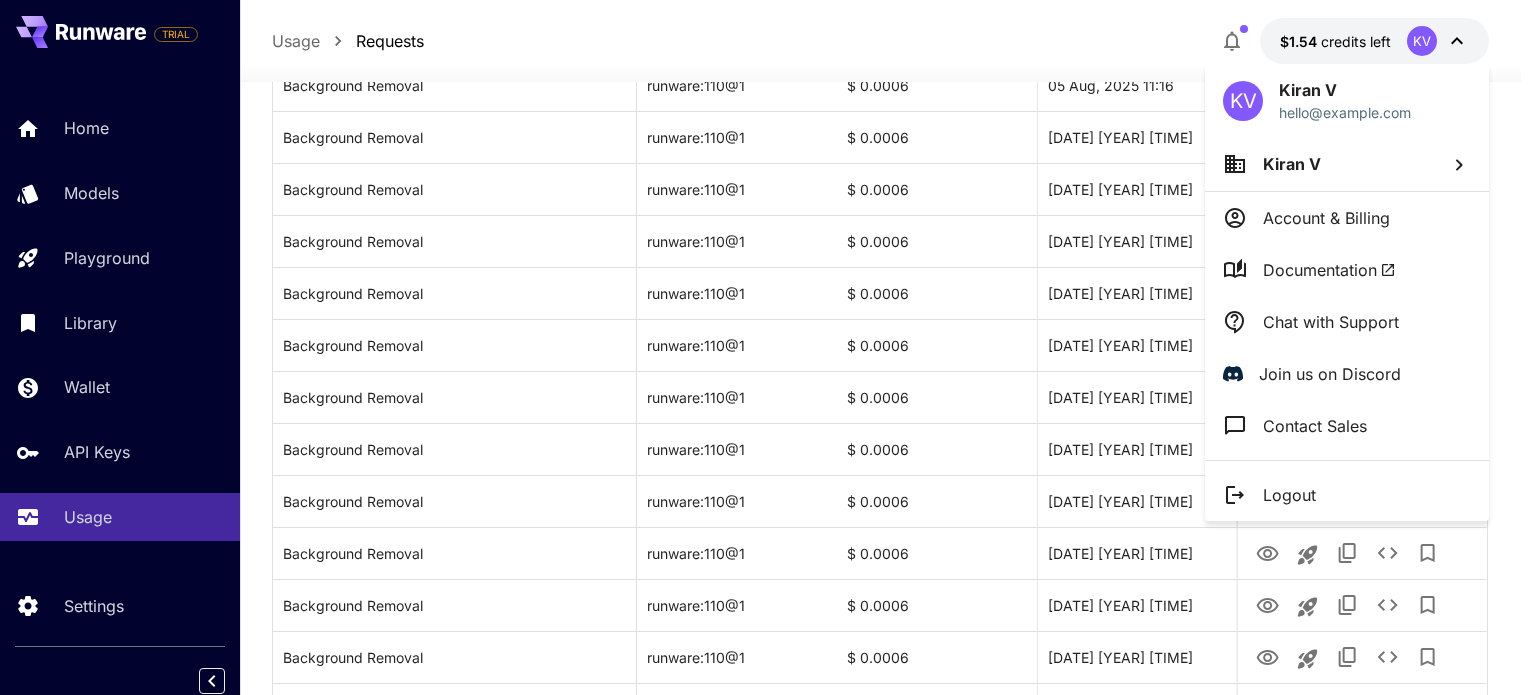click on "Account & Billing" at bounding box center [1326, 218] 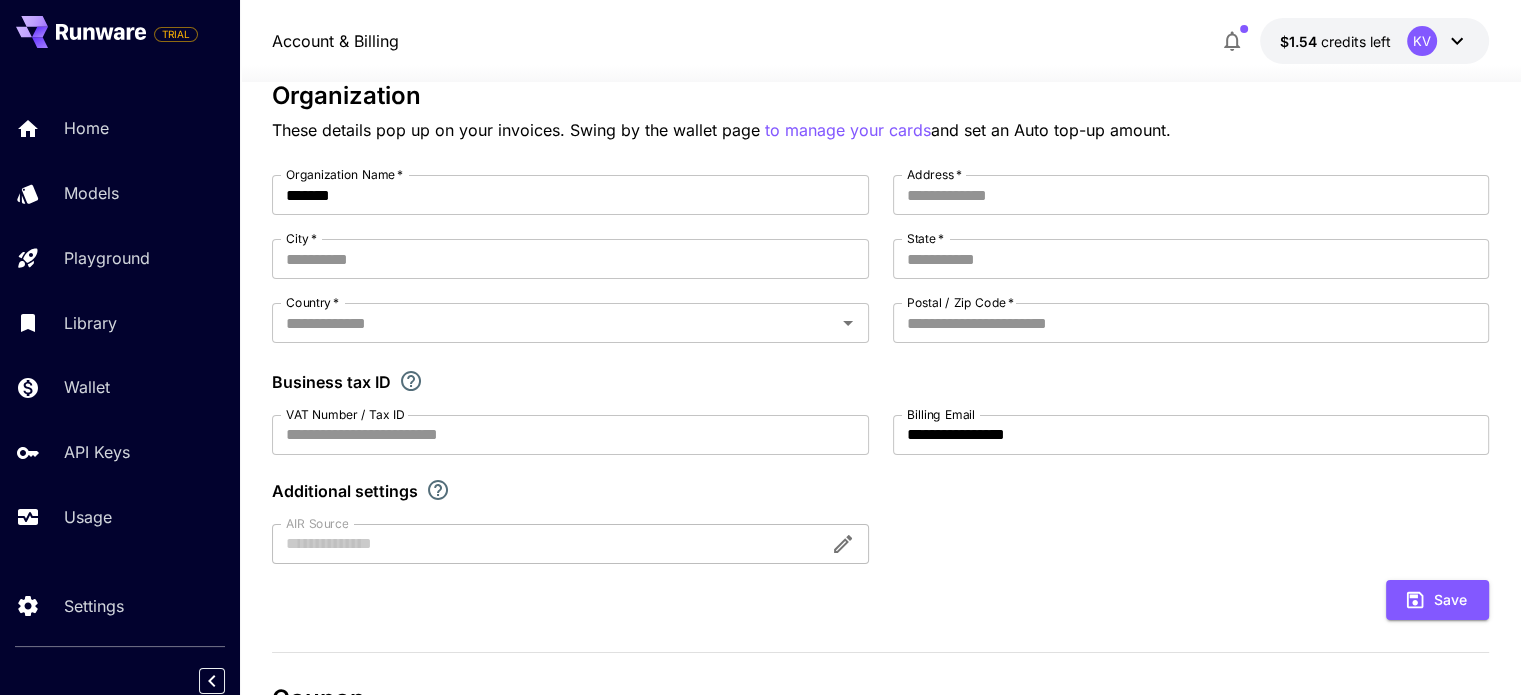 scroll, scrollTop: 0, scrollLeft: 0, axis: both 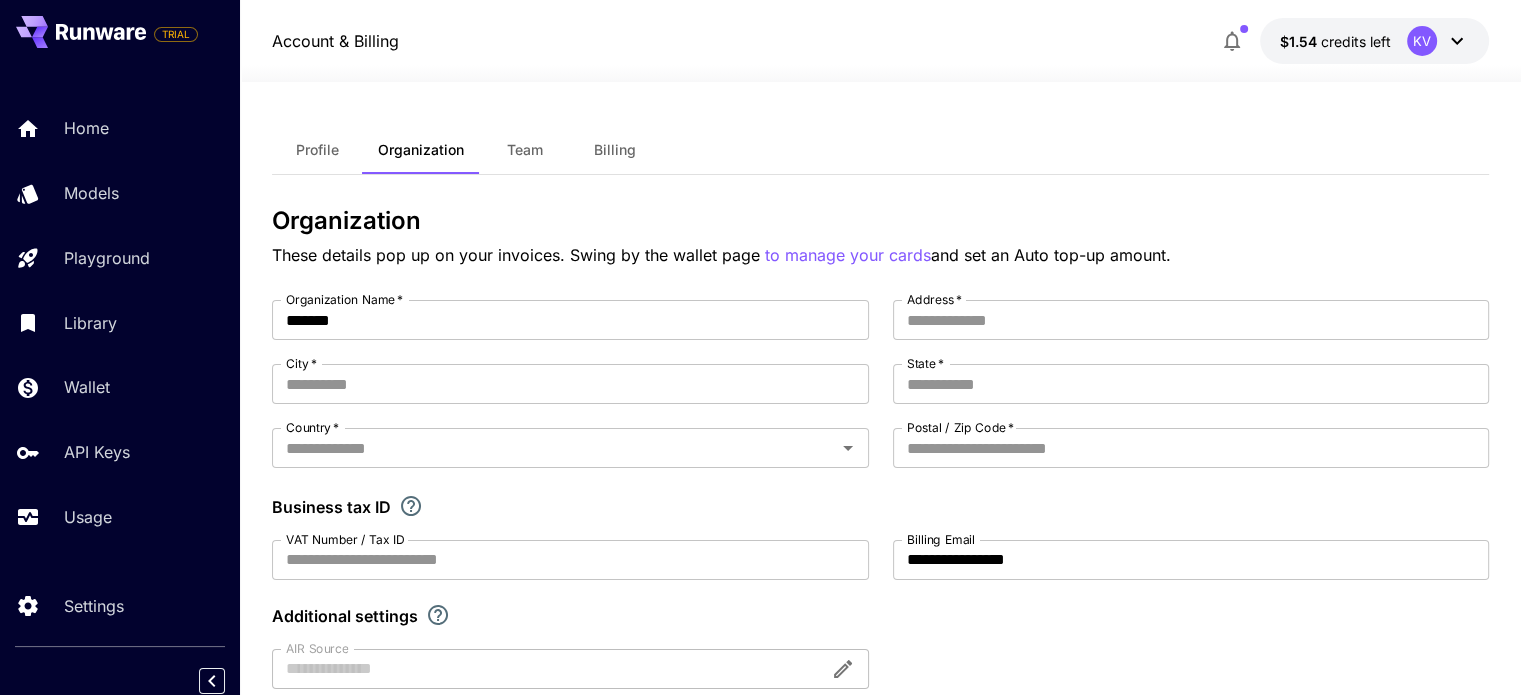 click 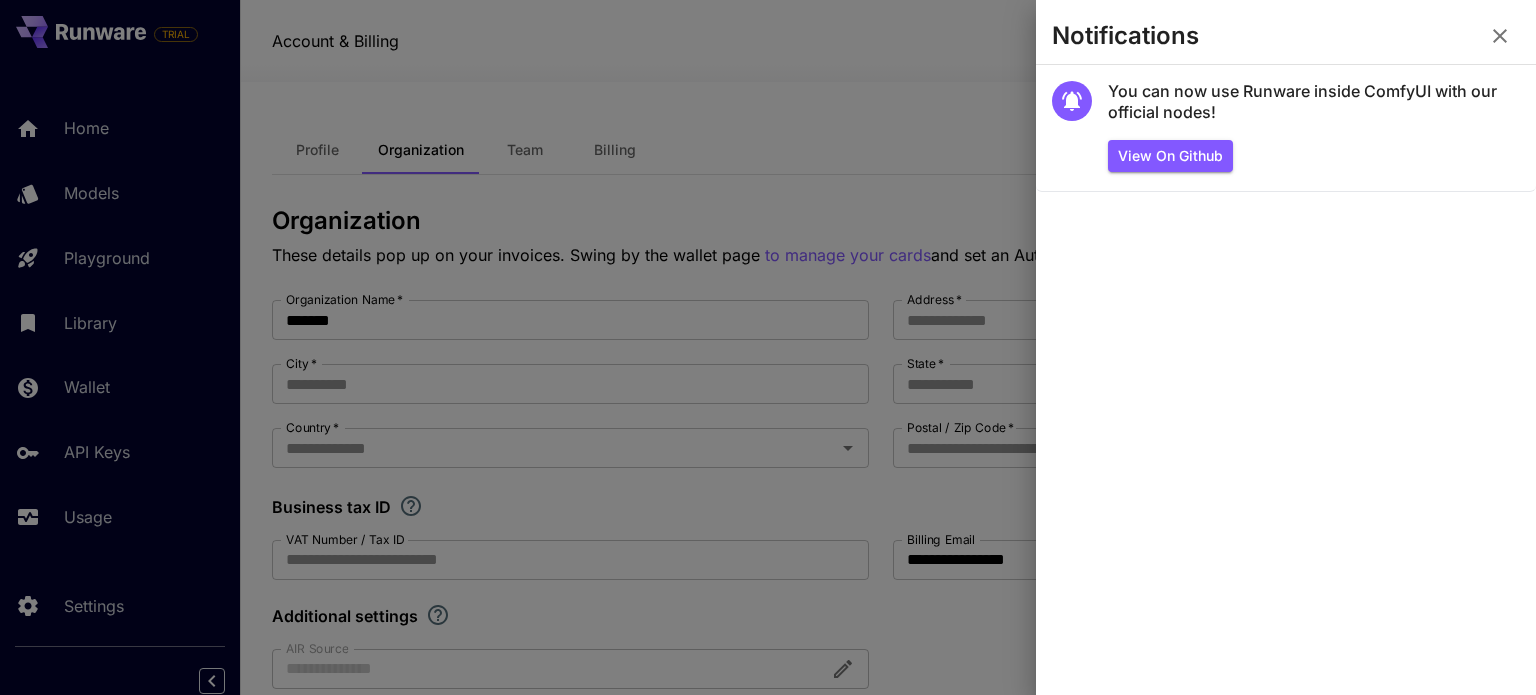 click 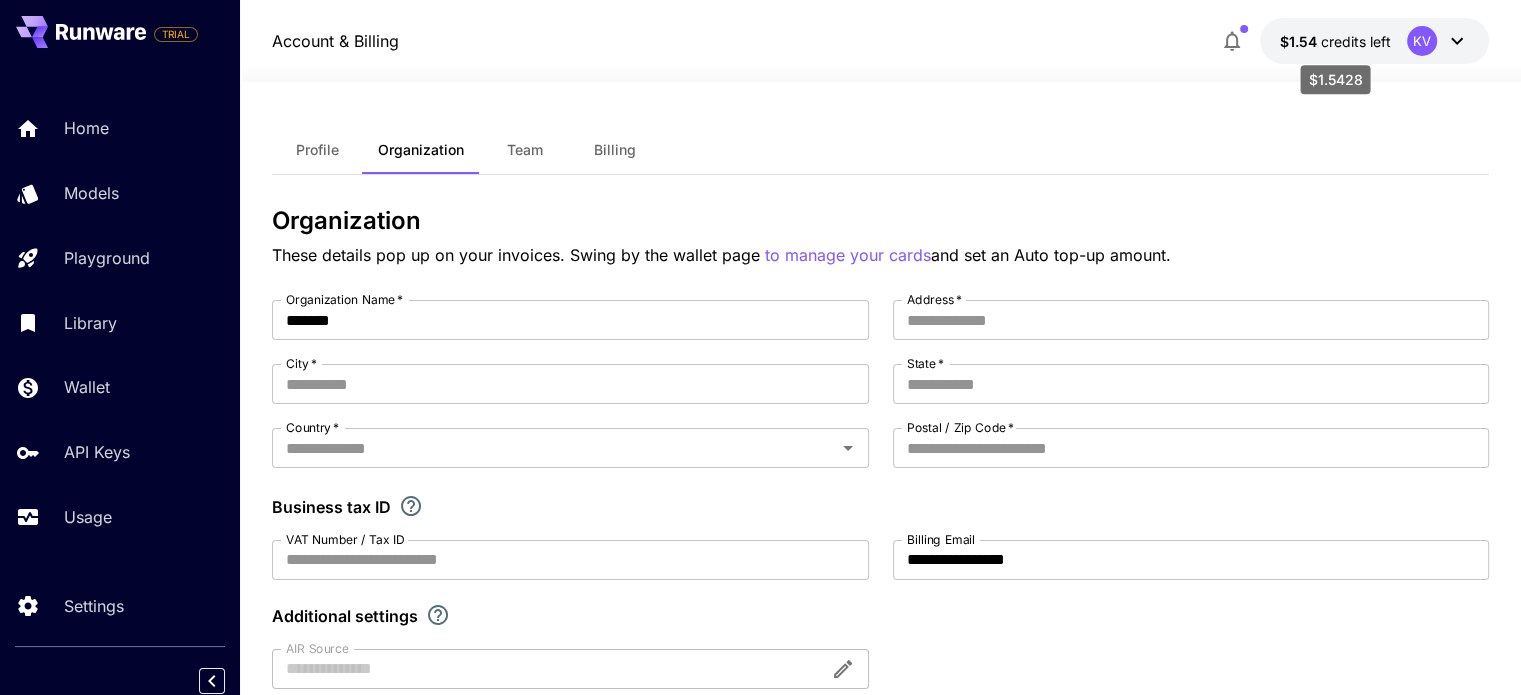 click on "credits left" at bounding box center [1356, 41] 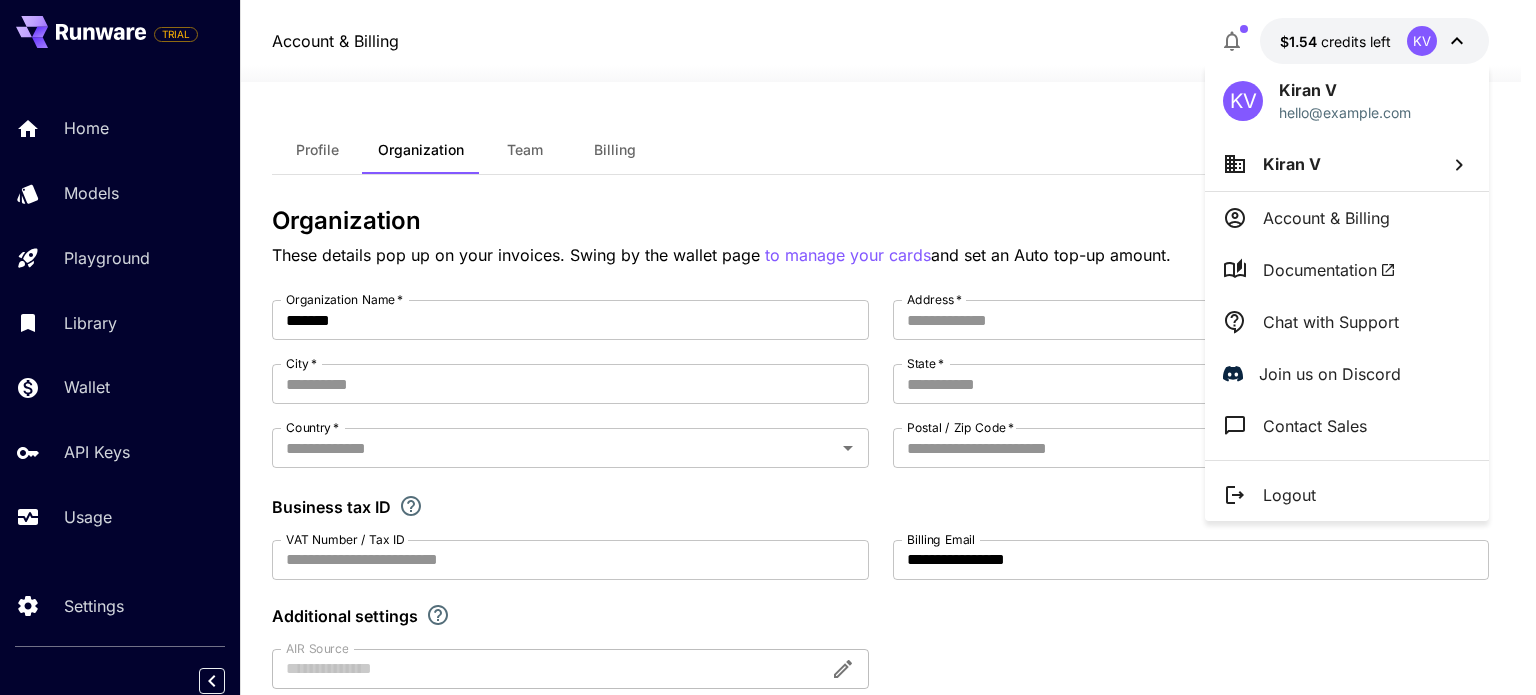 click on "KV" at bounding box center (1243, 101) 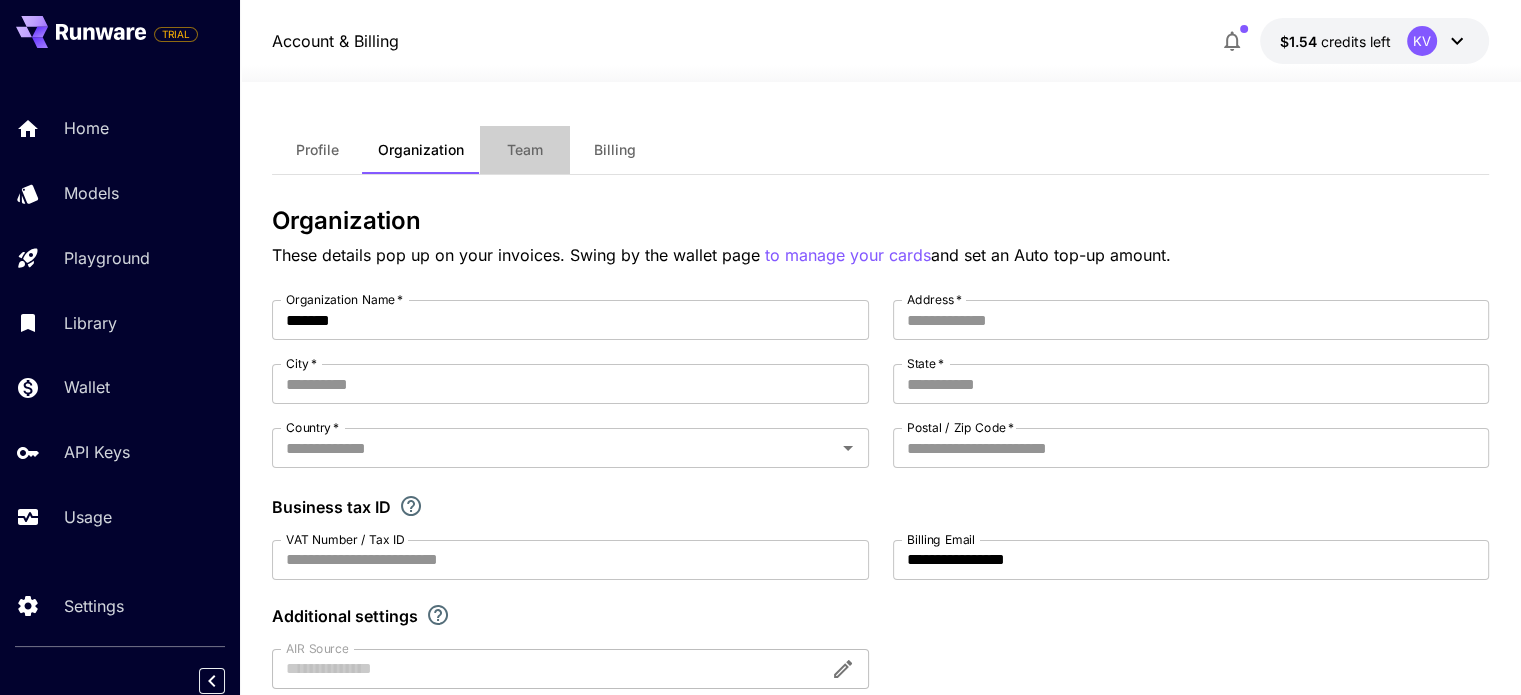 click on "Team" at bounding box center [525, 150] 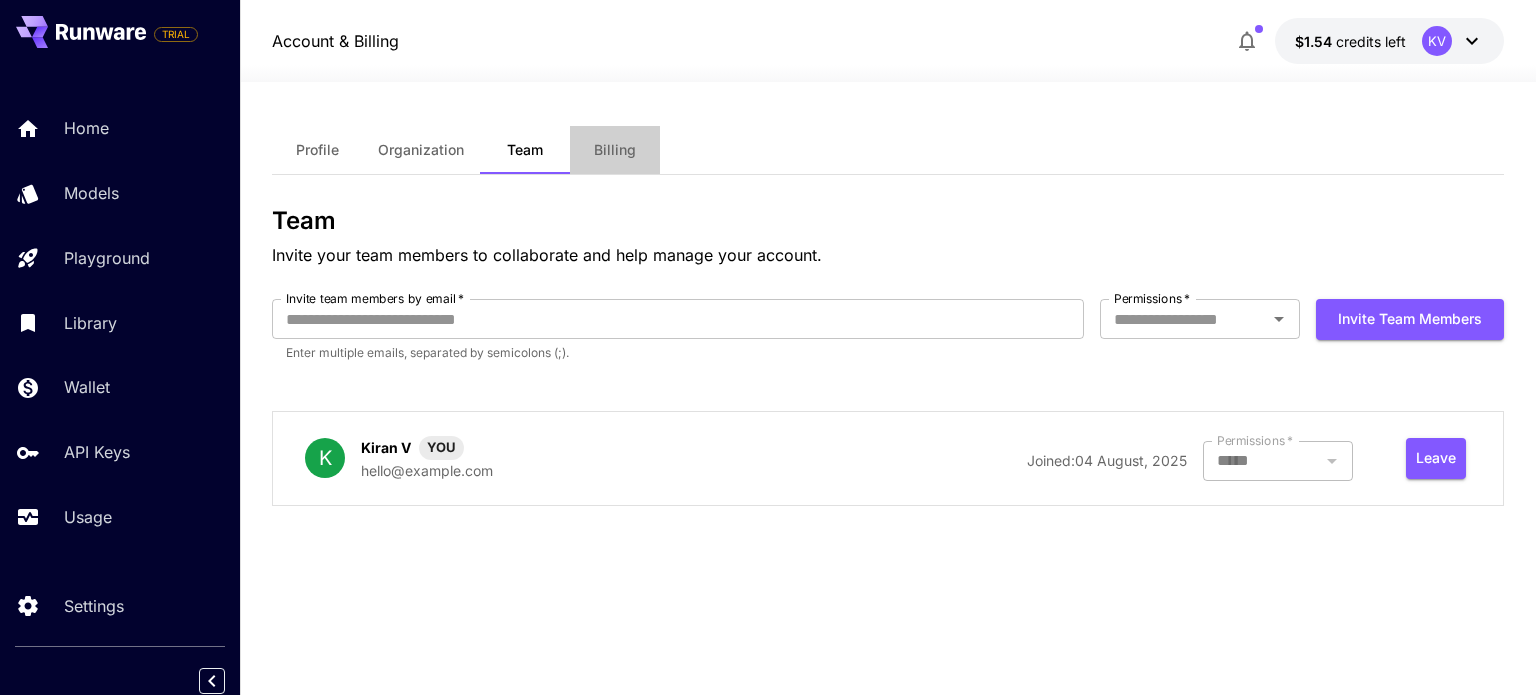 click on "Billing" at bounding box center [615, 150] 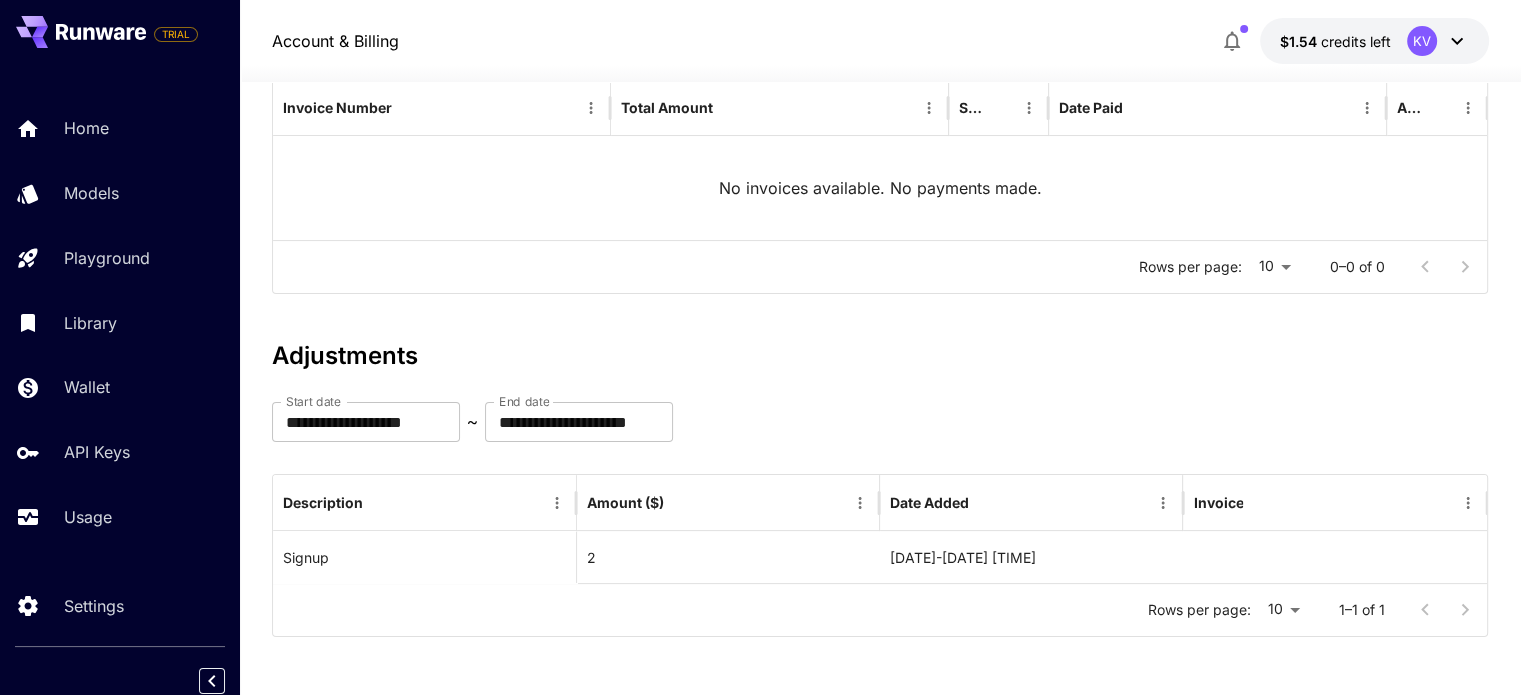 scroll, scrollTop: 260, scrollLeft: 0, axis: vertical 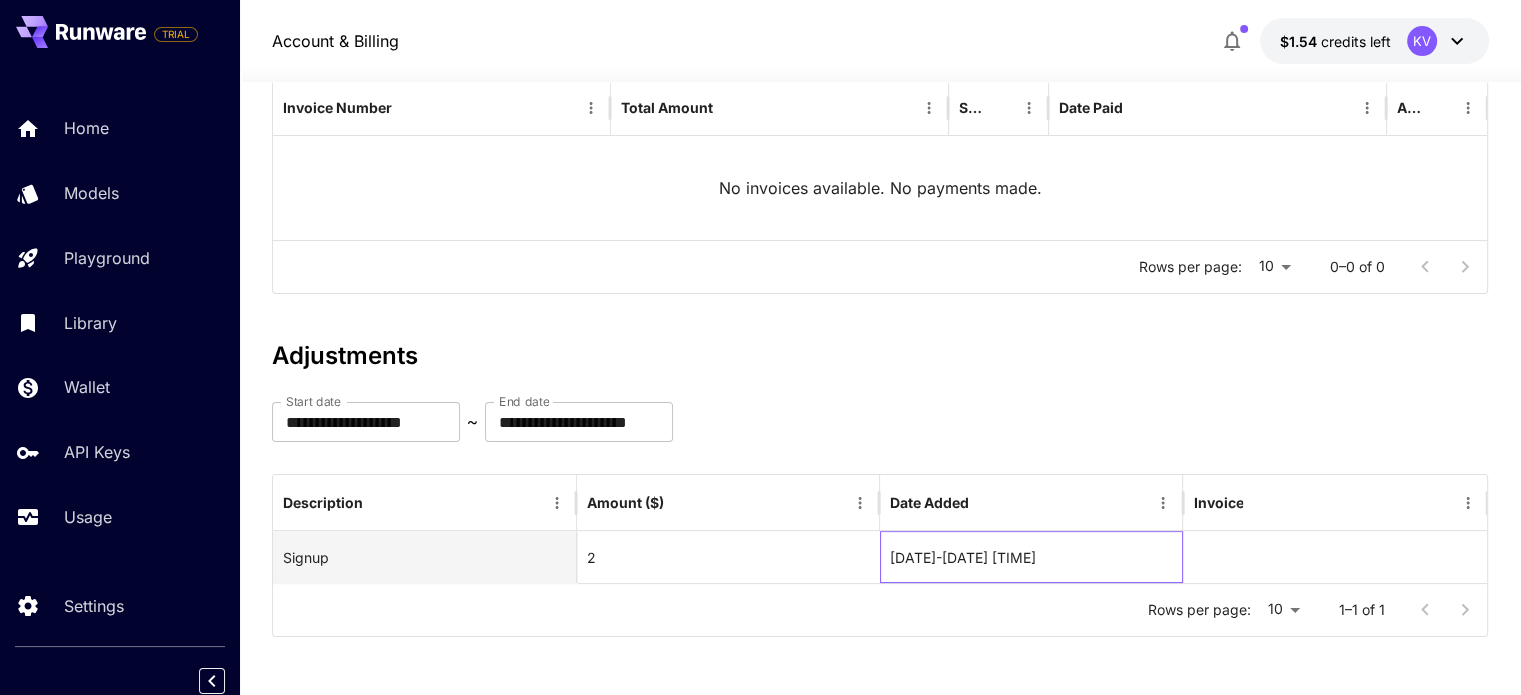 click on "04-08-2025 11:32 PM" at bounding box center [1031, 557] 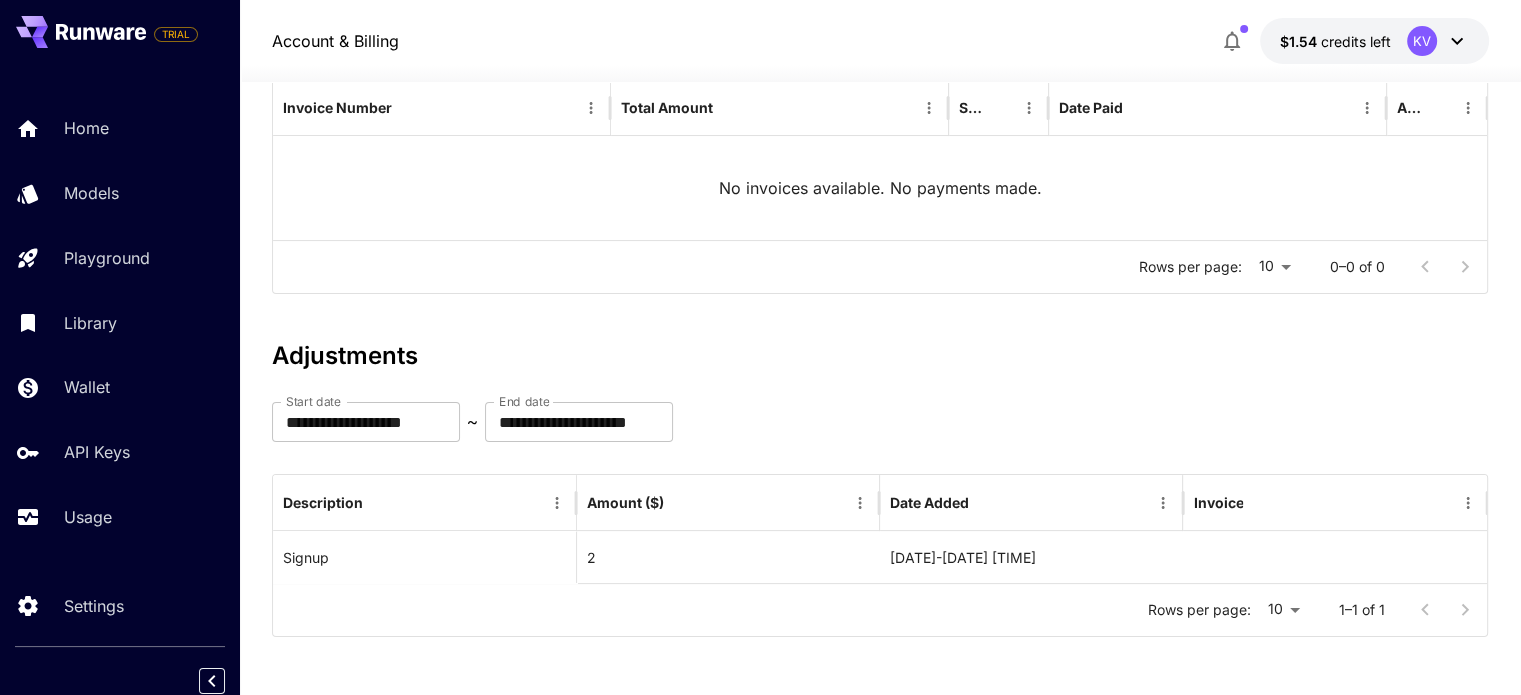 click on "**********" at bounding box center [760, 218] 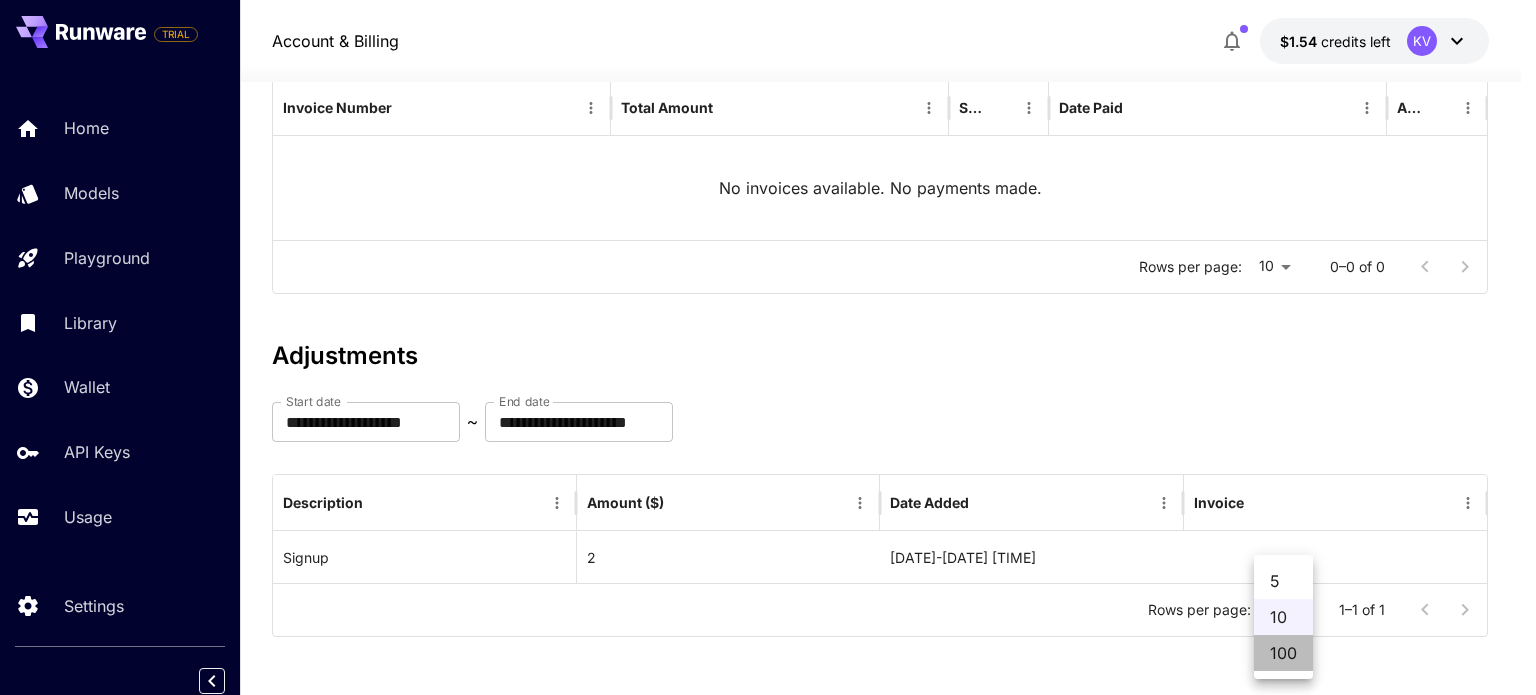 click on "100" at bounding box center (1283, 653) 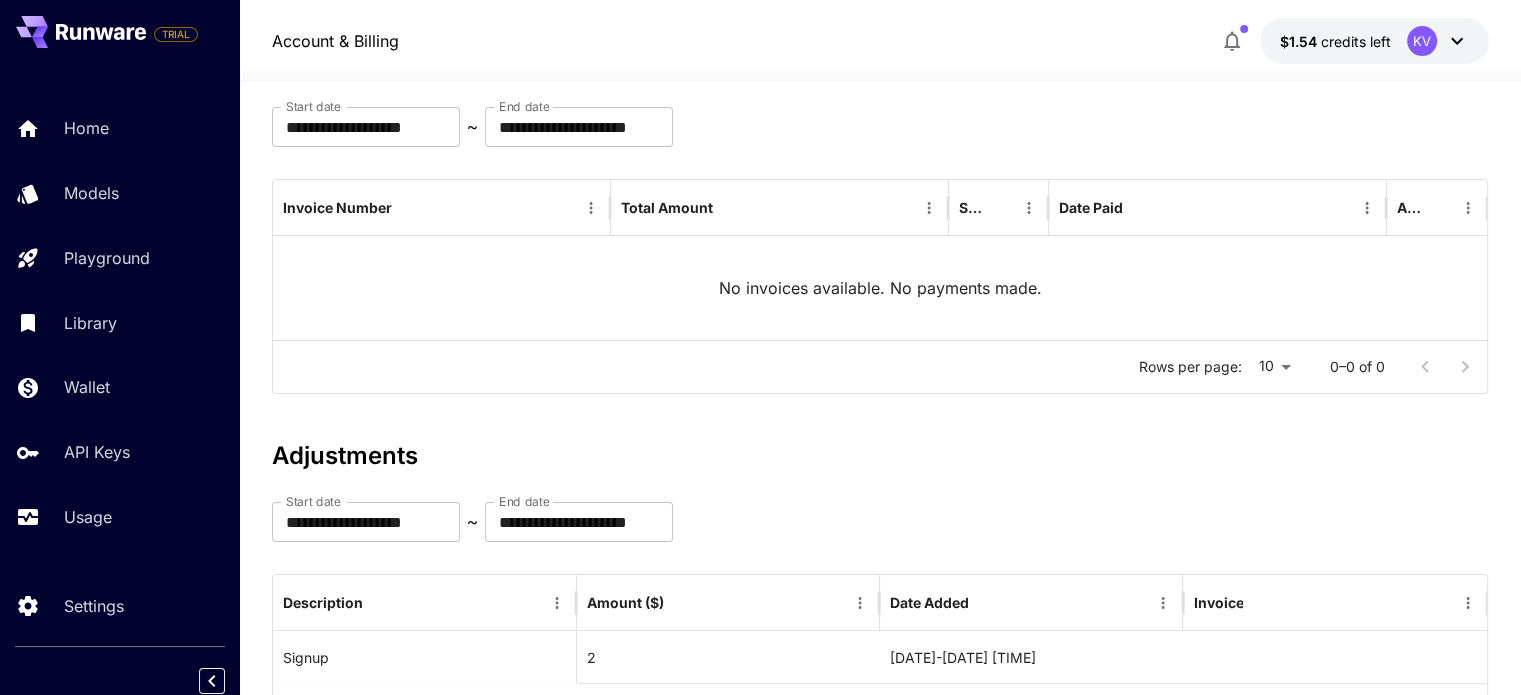 scroll, scrollTop: 0, scrollLeft: 0, axis: both 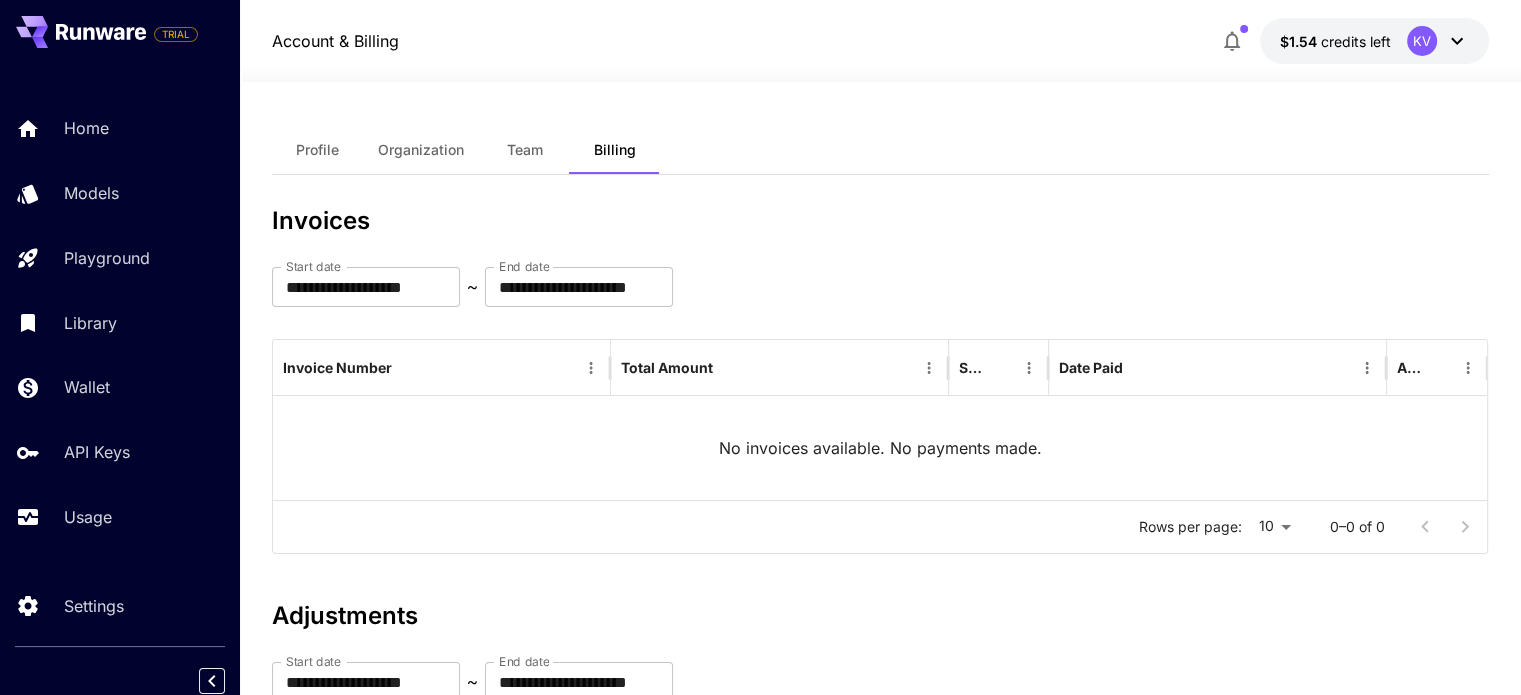 click on "Organization" at bounding box center (421, 150) 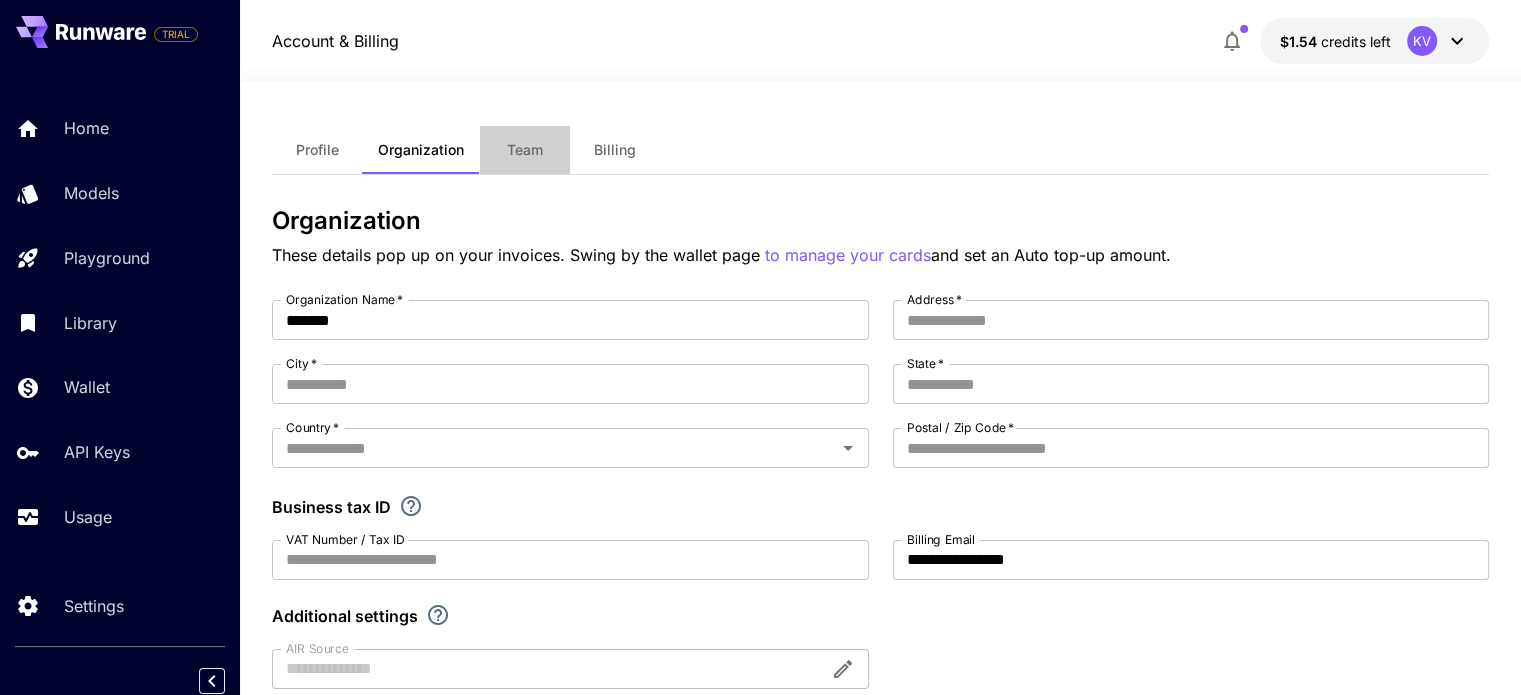 click on "Team" at bounding box center [525, 150] 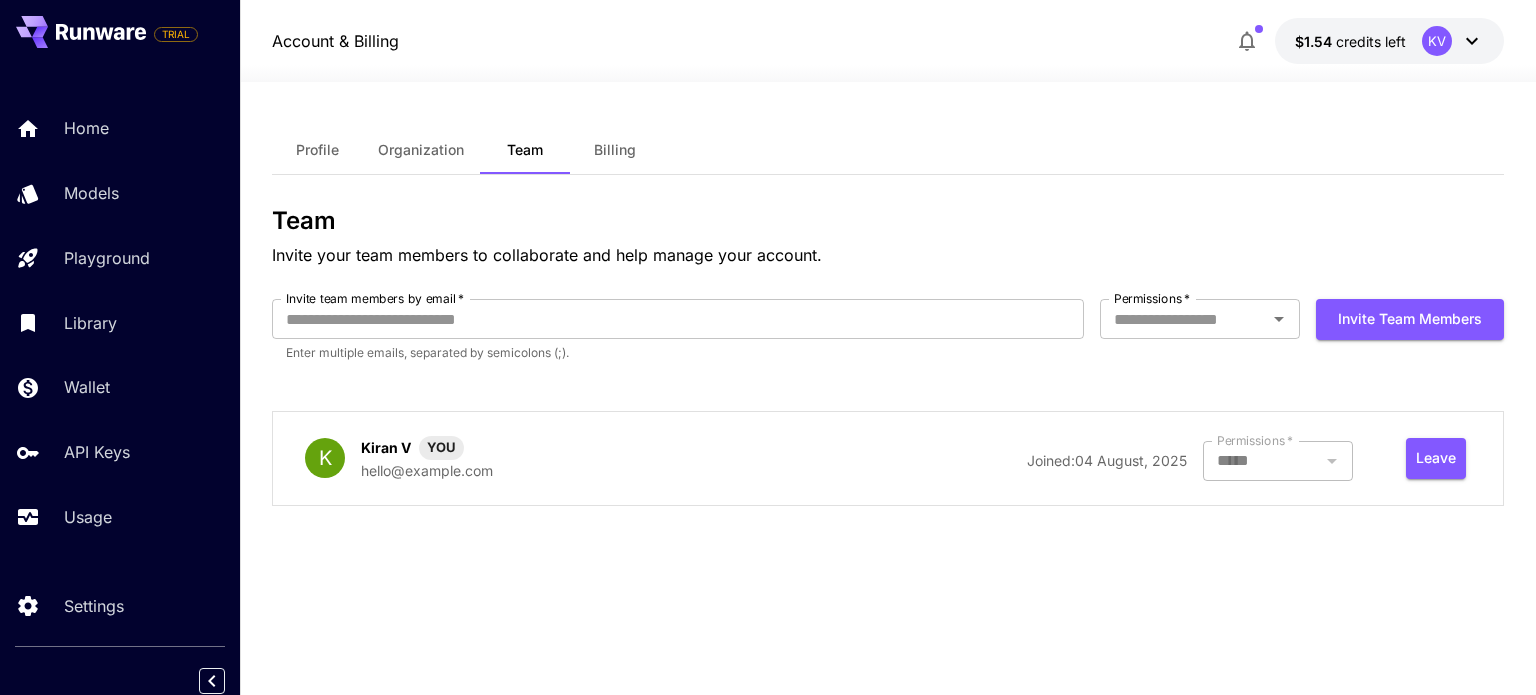 click on "Profile" at bounding box center (317, 150) 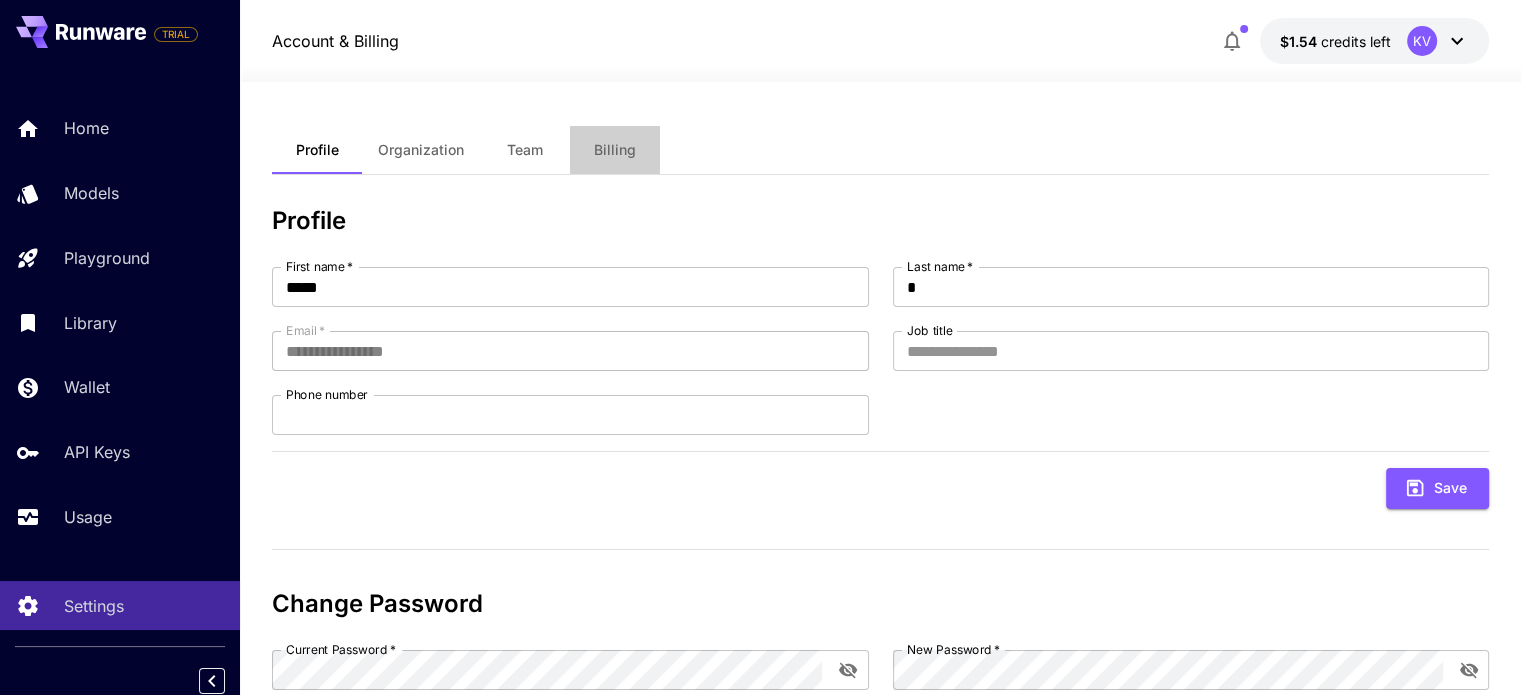 click on "Billing" at bounding box center (615, 150) 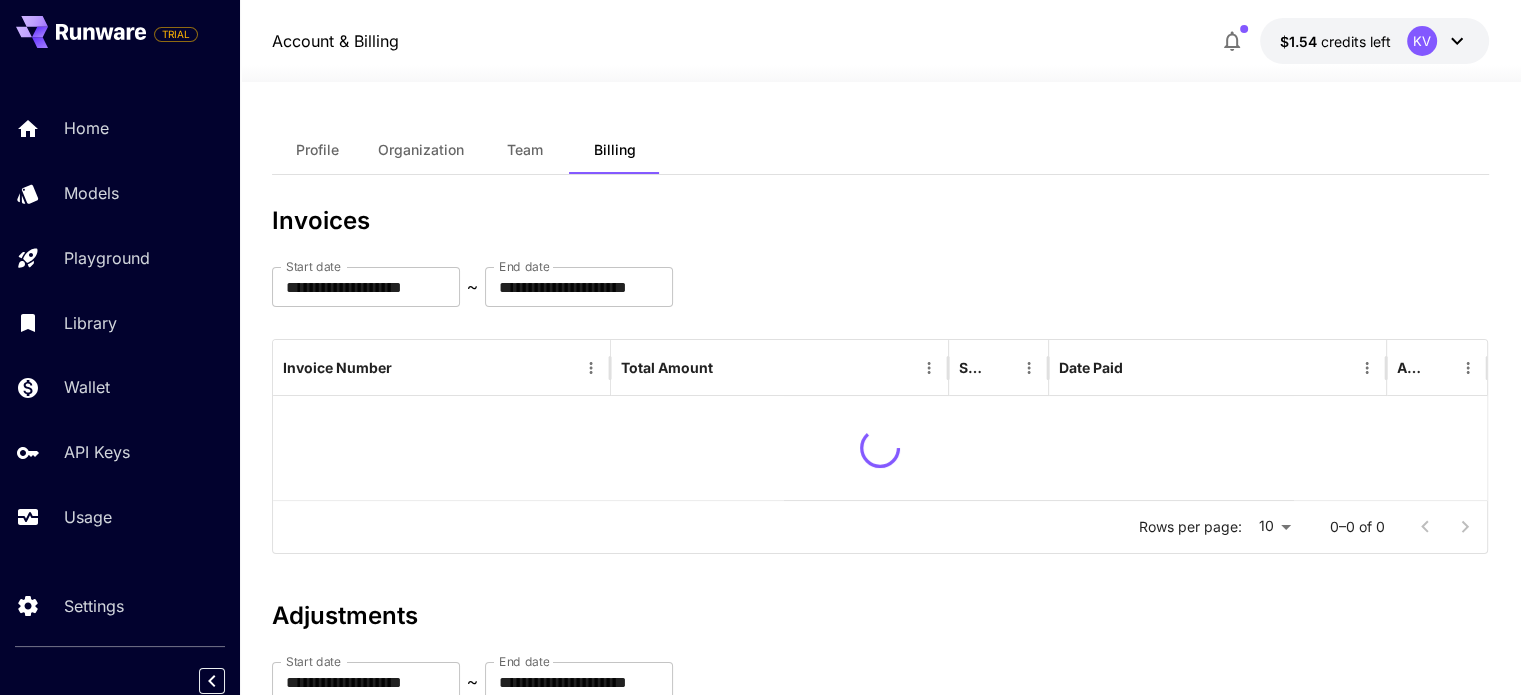 click on "Profile" at bounding box center (317, 150) 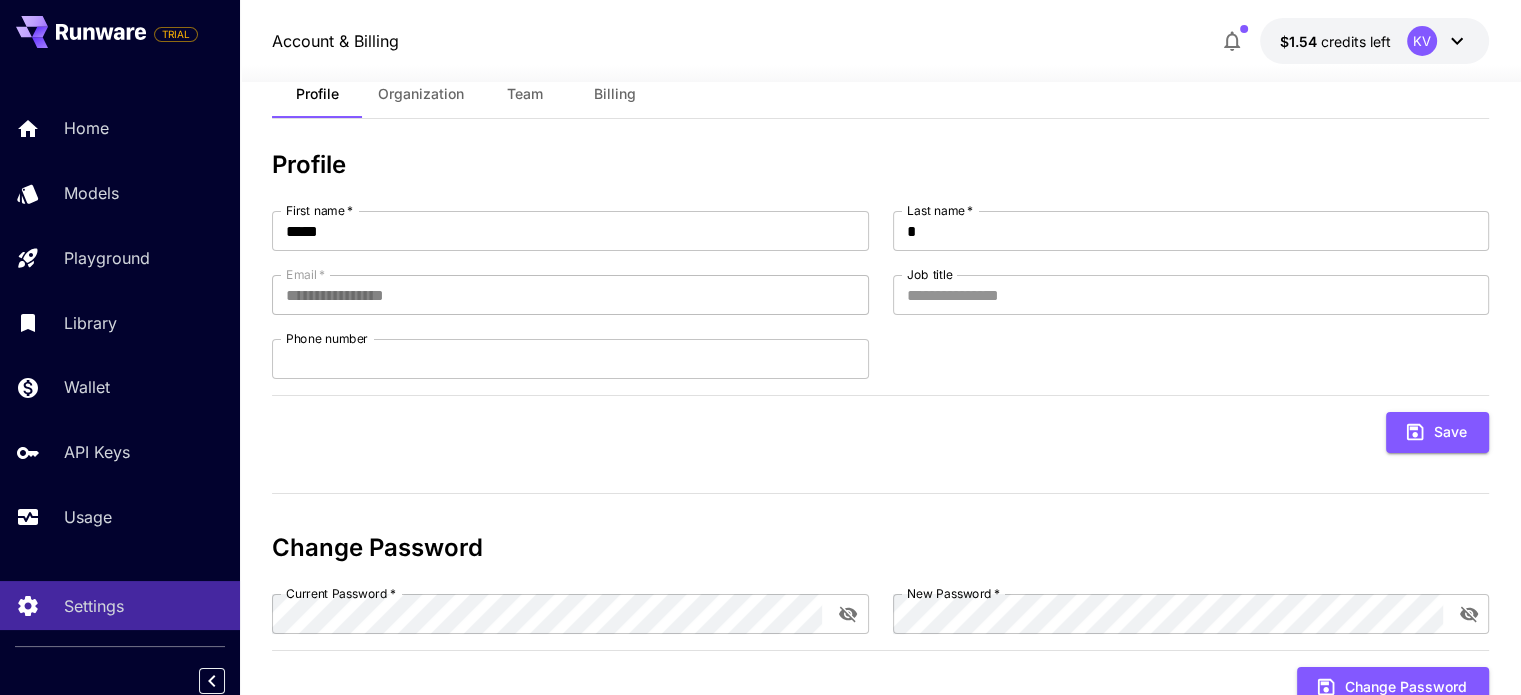 scroll, scrollTop: 0, scrollLeft: 0, axis: both 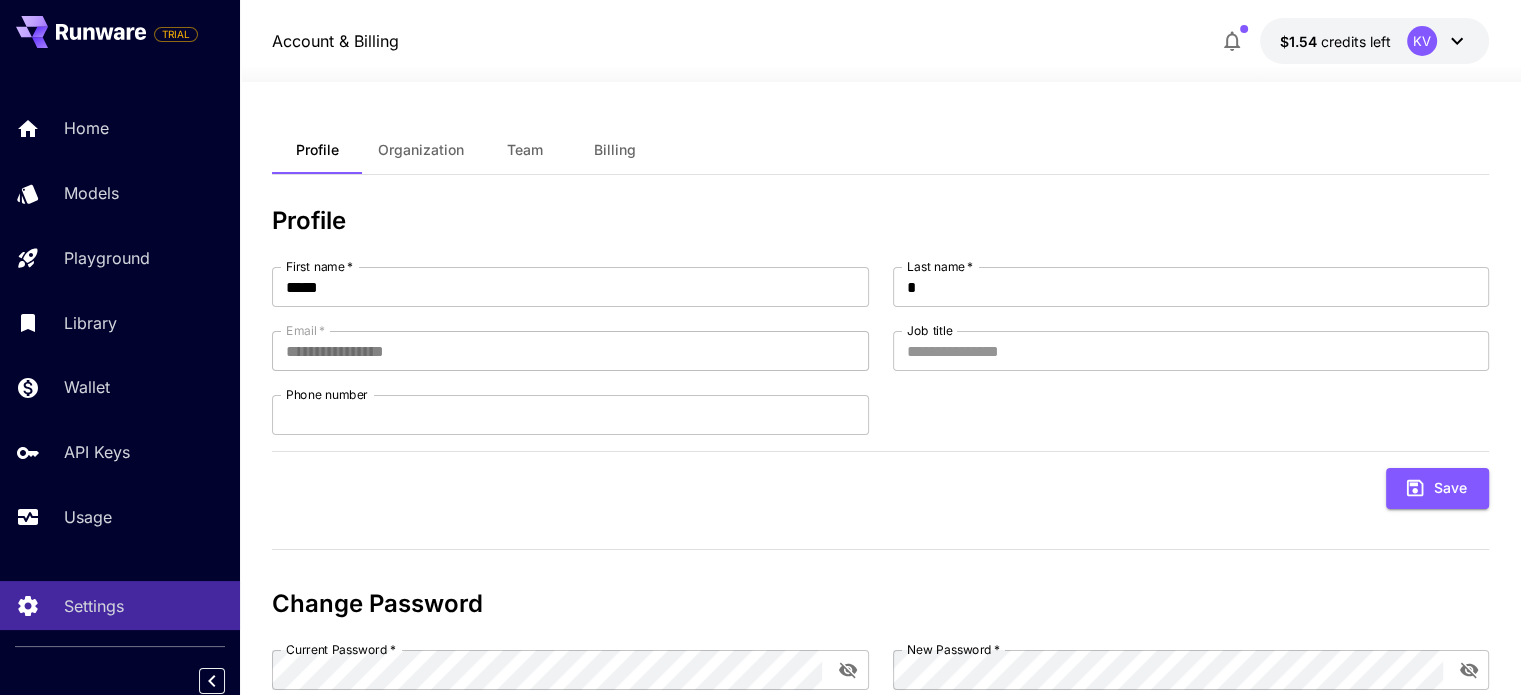 click on "KV" at bounding box center (1422, 41) 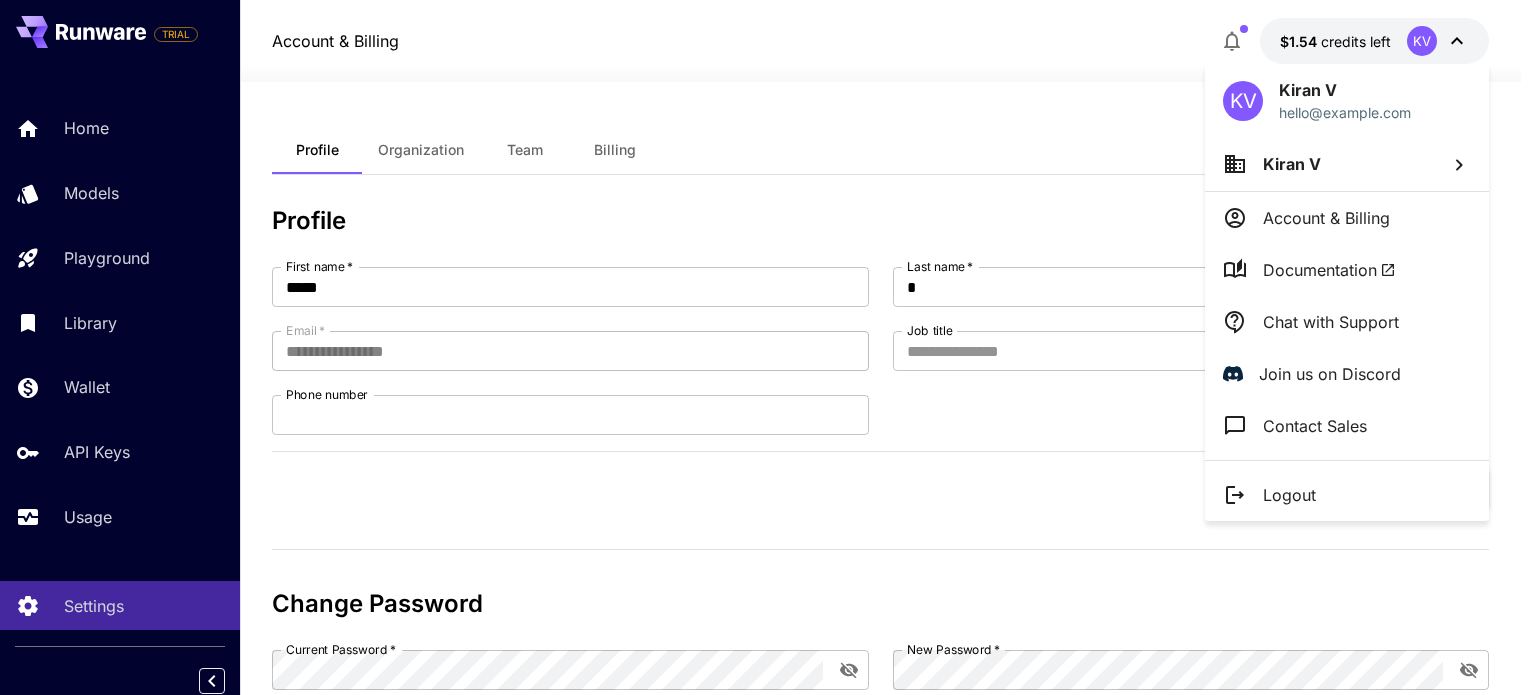click at bounding box center (768, 347) 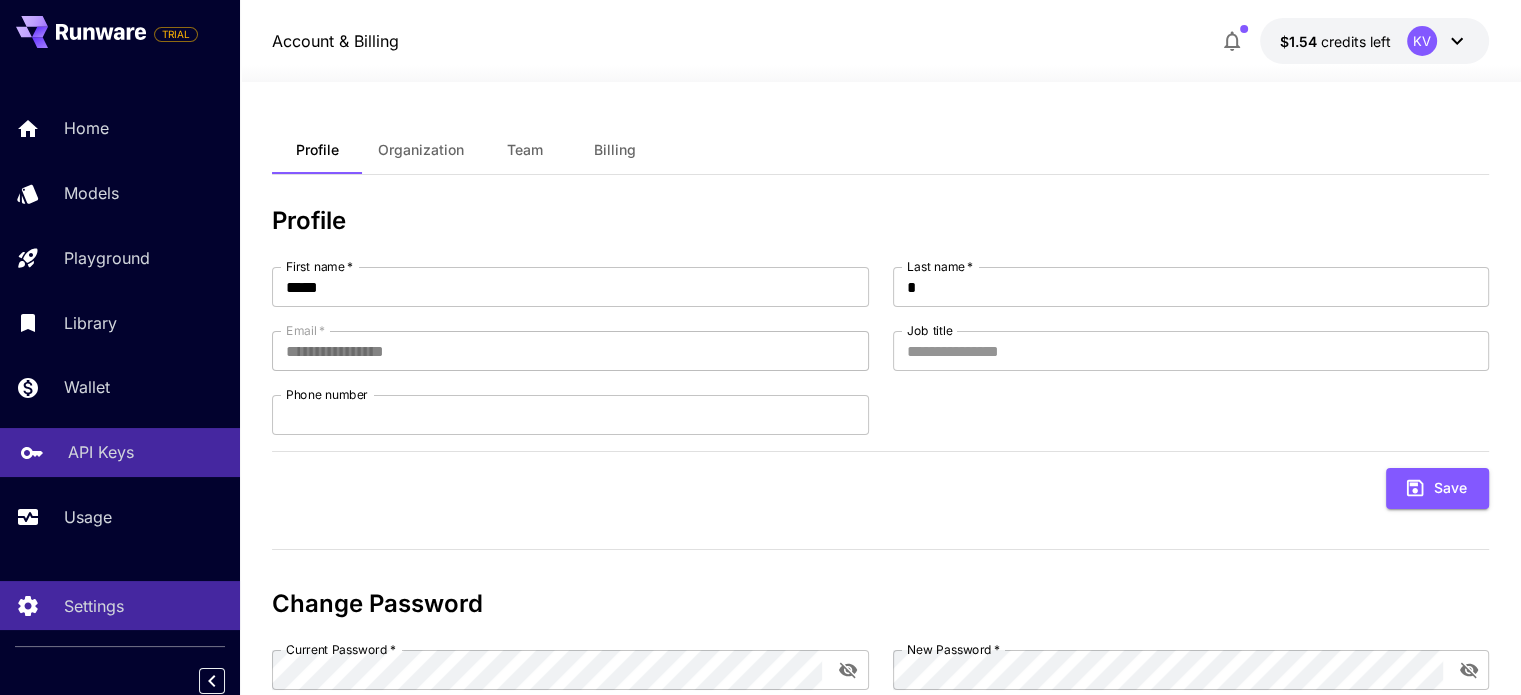 click on "API Keys" at bounding box center [101, 452] 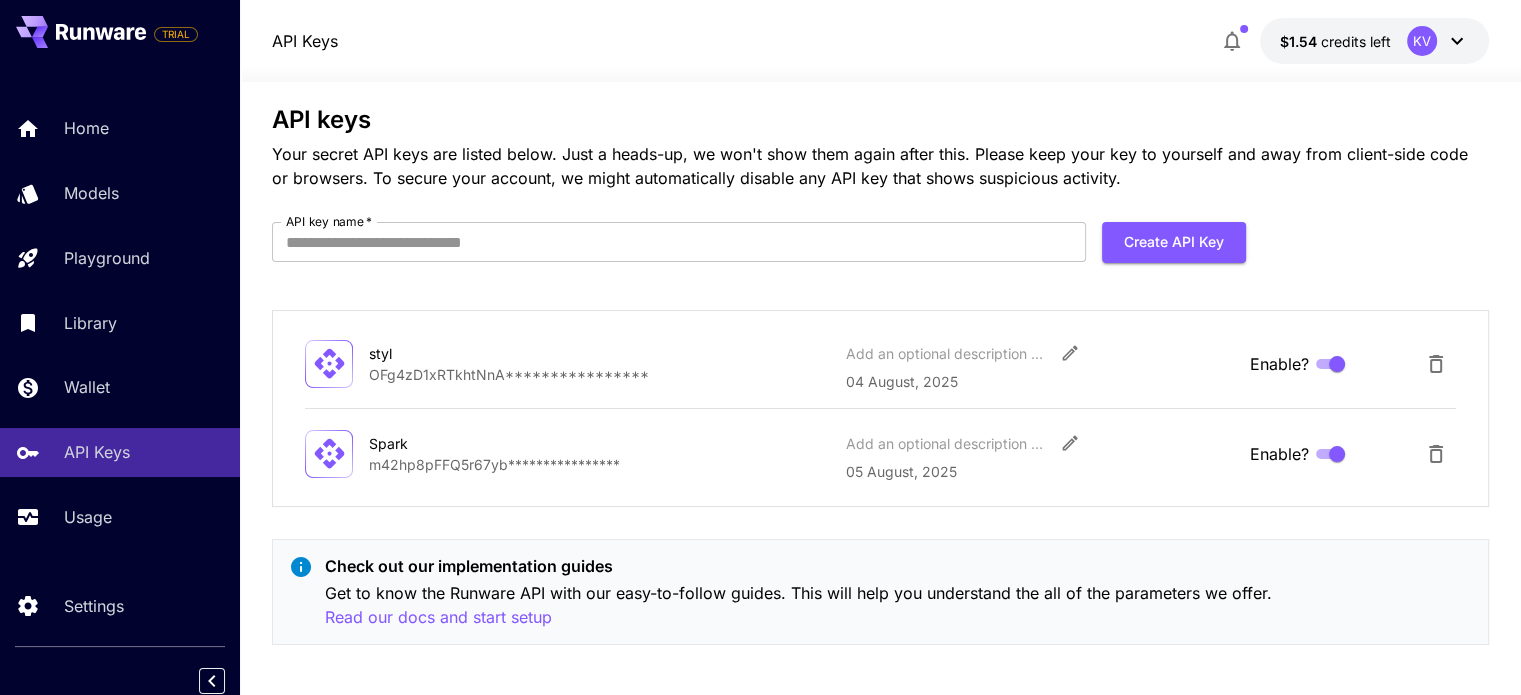 scroll, scrollTop: 28, scrollLeft: 0, axis: vertical 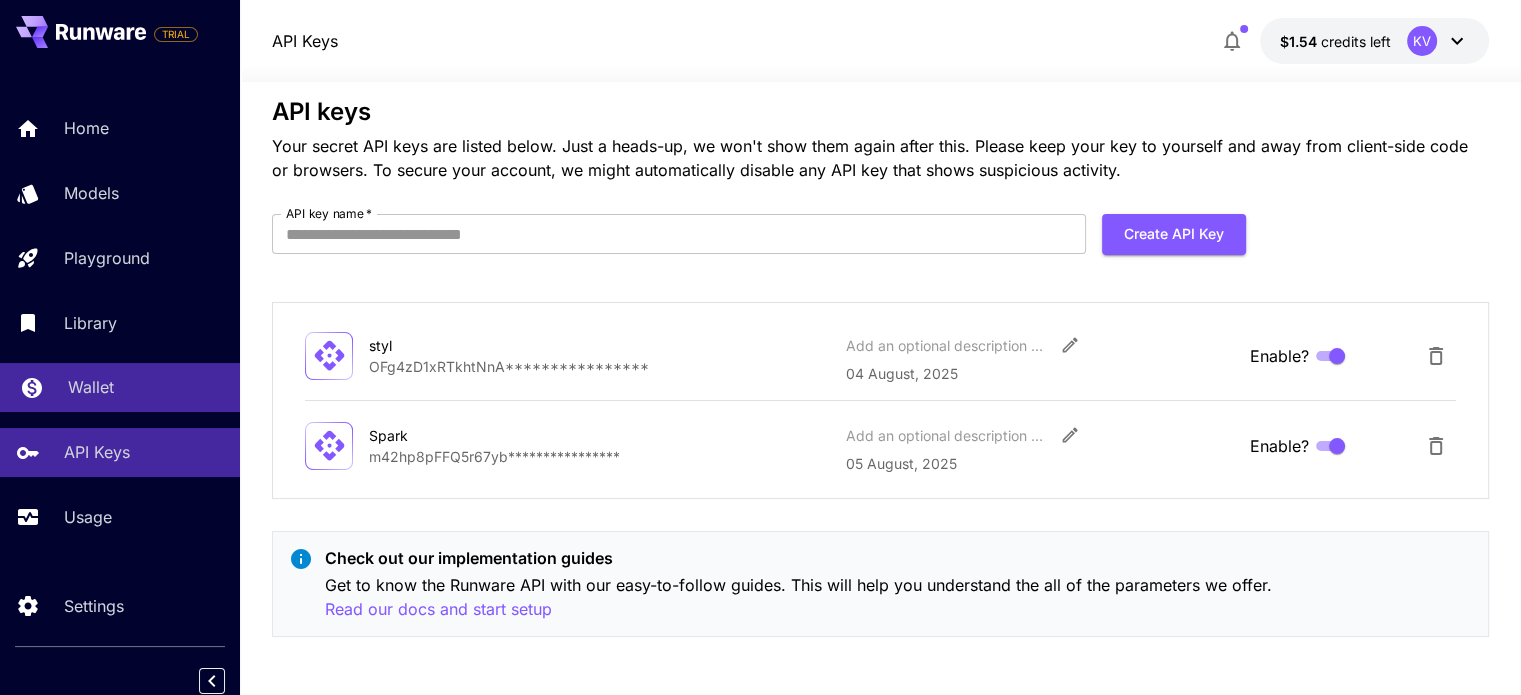 click on "Wallet" at bounding box center [91, 387] 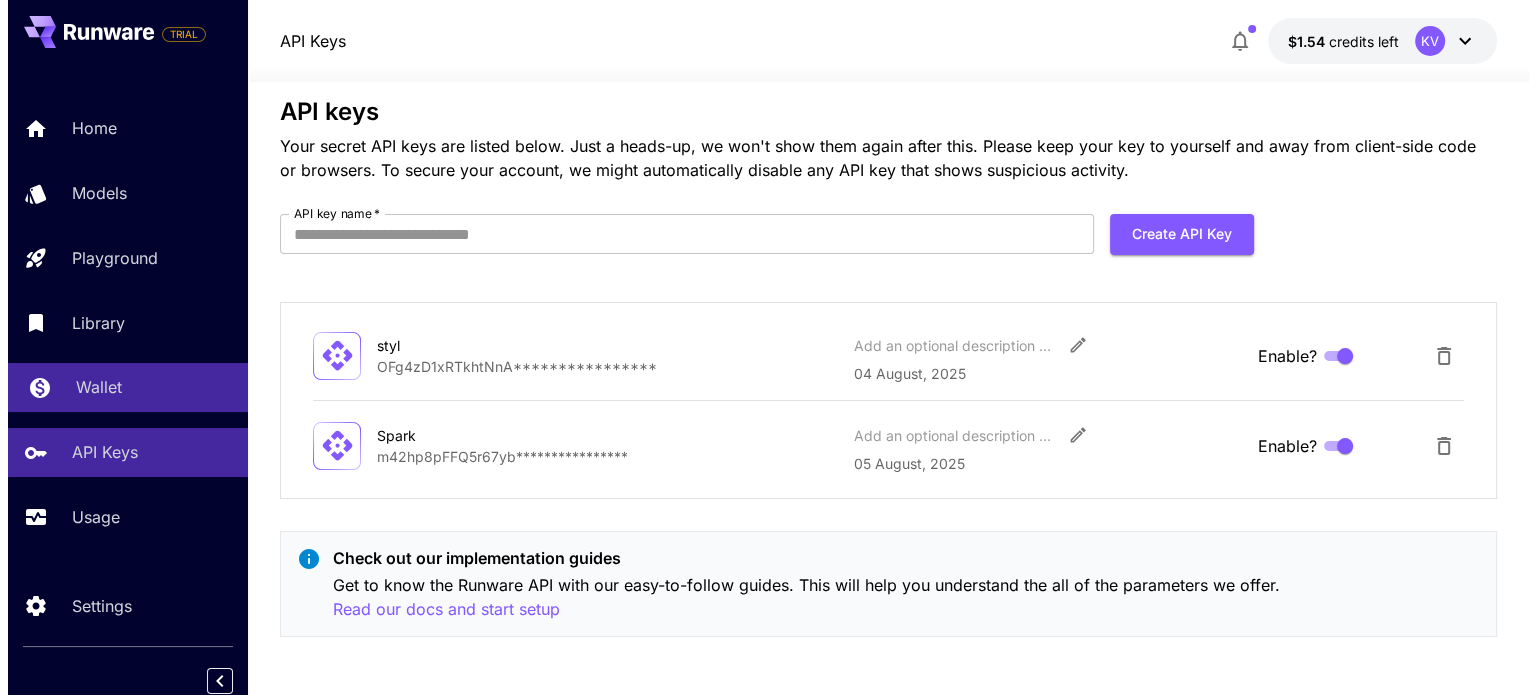 scroll, scrollTop: 0, scrollLeft: 0, axis: both 